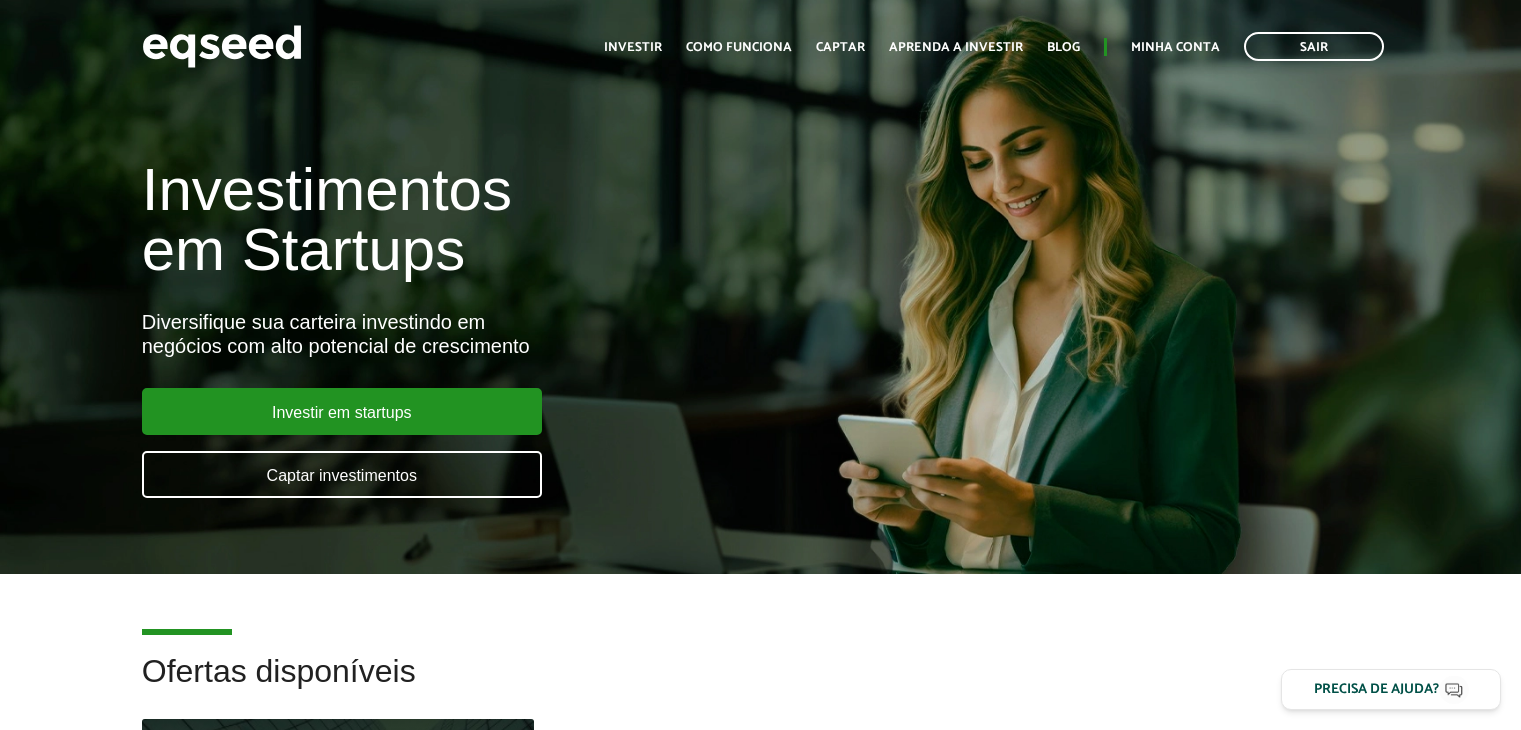scroll, scrollTop: 0, scrollLeft: 0, axis: both 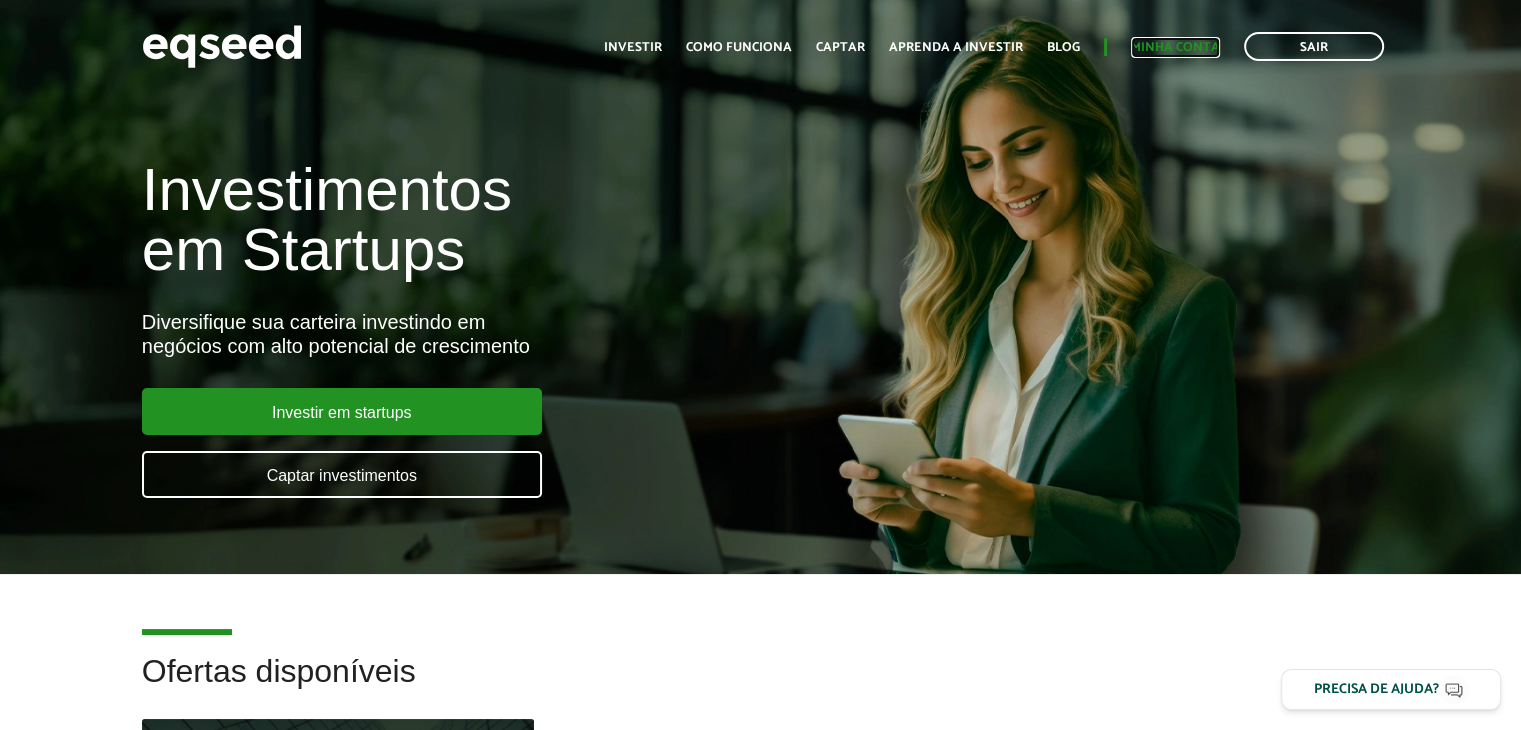 click on "Minha conta" at bounding box center (1175, 47) 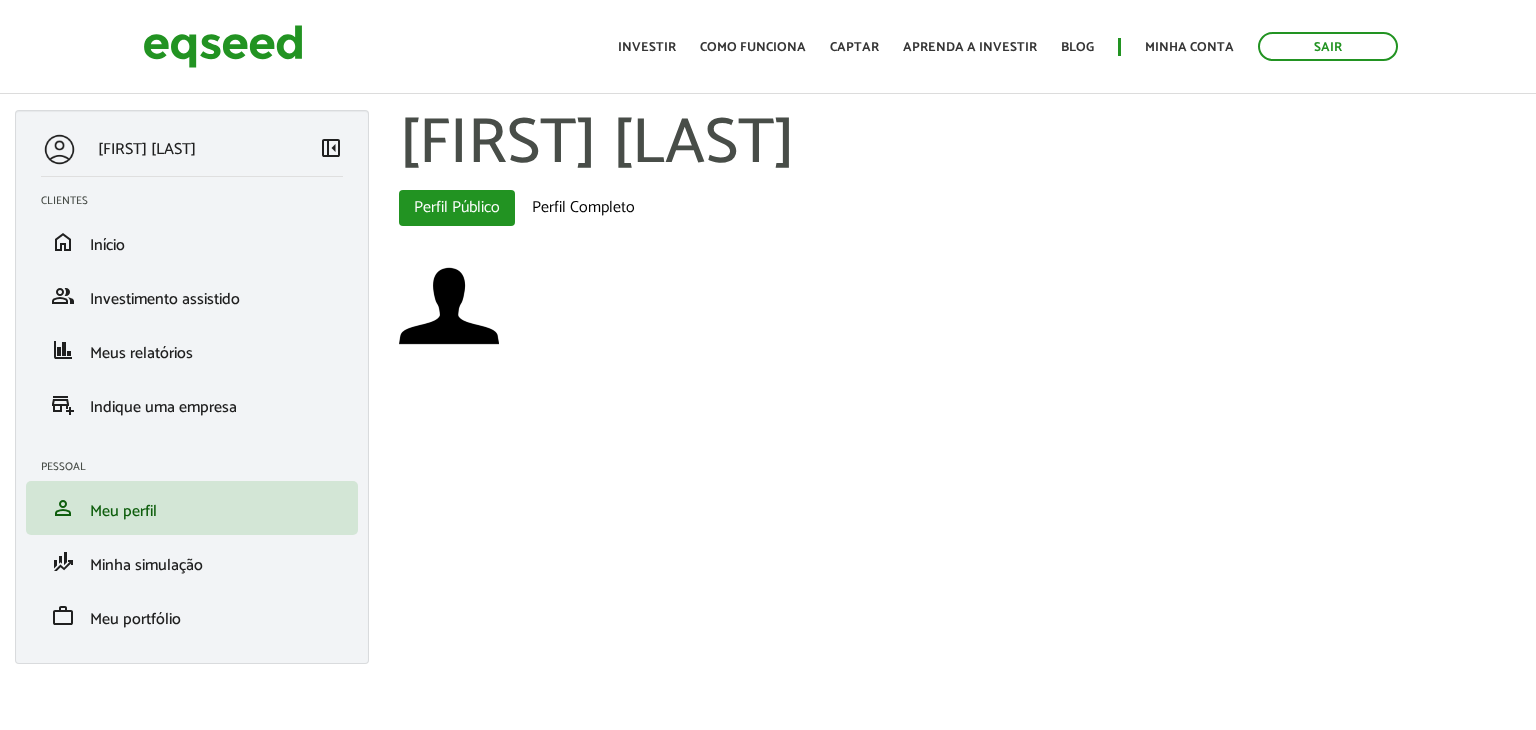 scroll, scrollTop: 0, scrollLeft: 0, axis: both 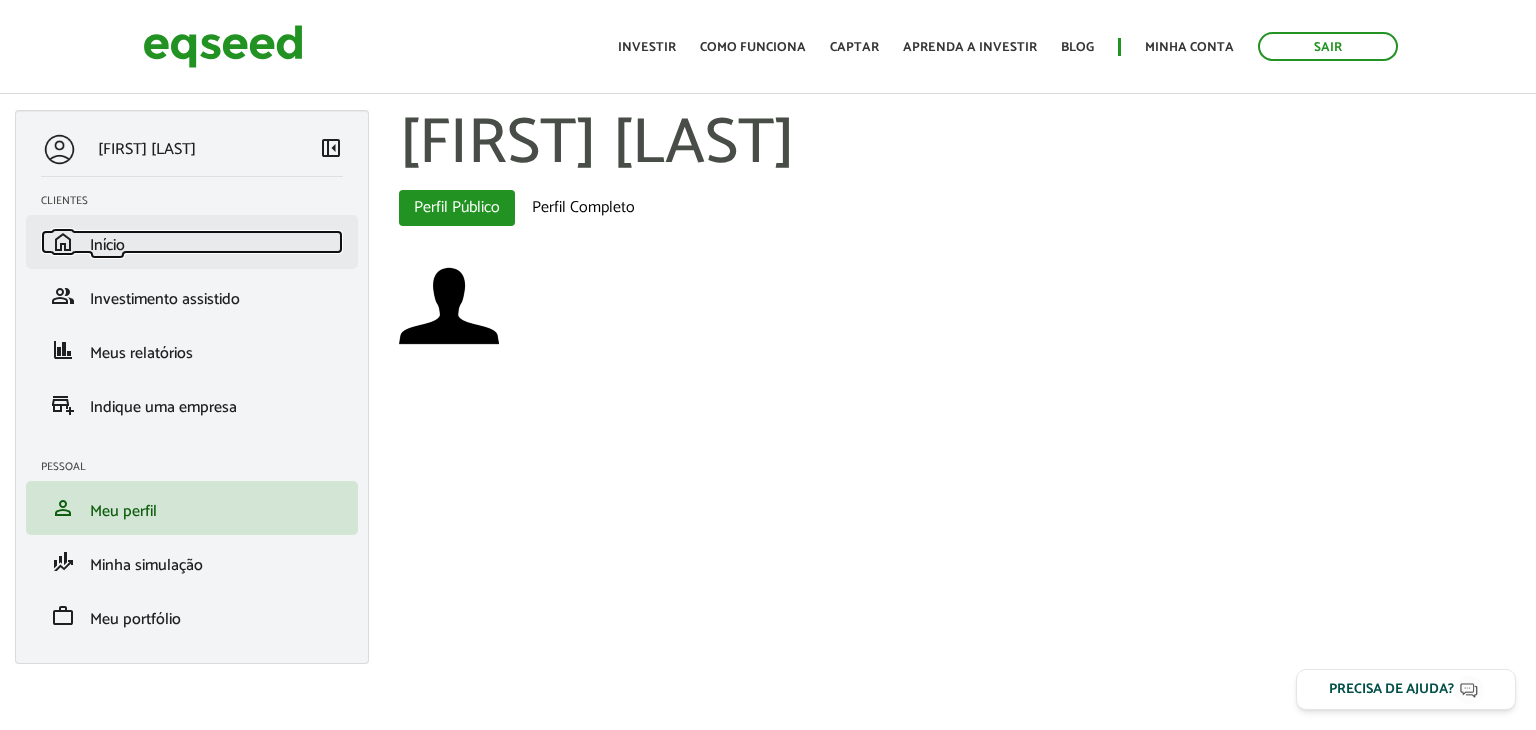 click on "Início" at bounding box center (107, 245) 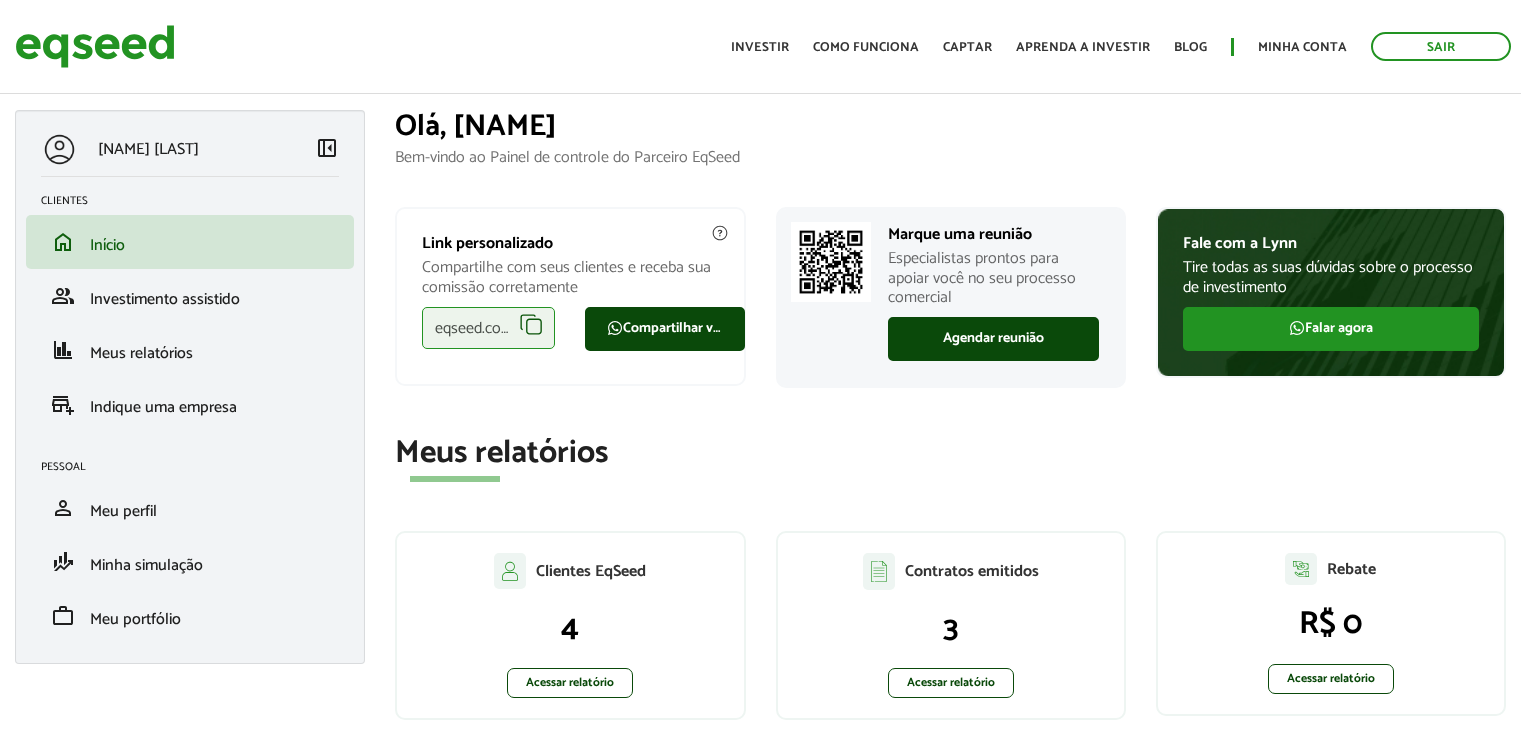 scroll, scrollTop: 0, scrollLeft: 0, axis: both 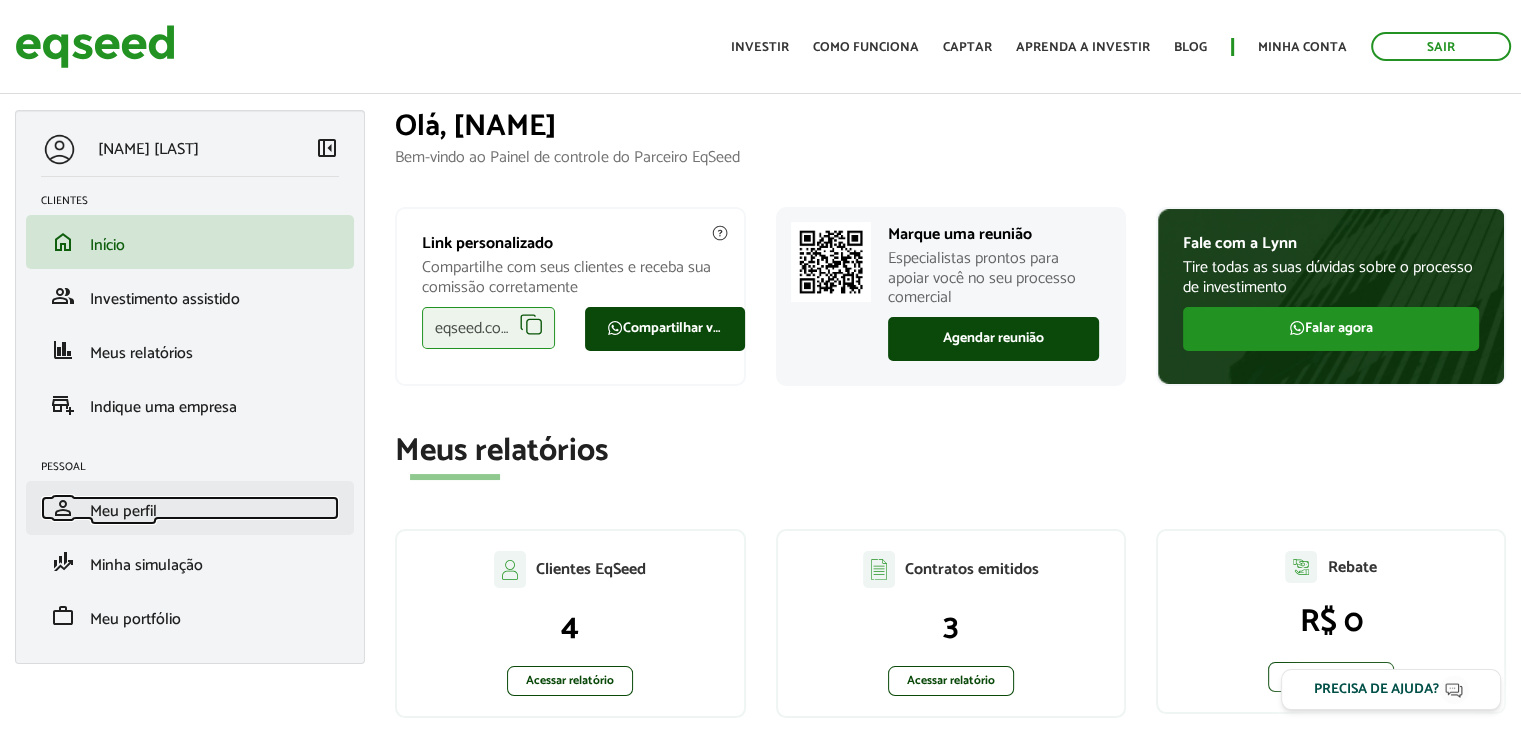 click on "Meu perfil" at bounding box center (123, 511) 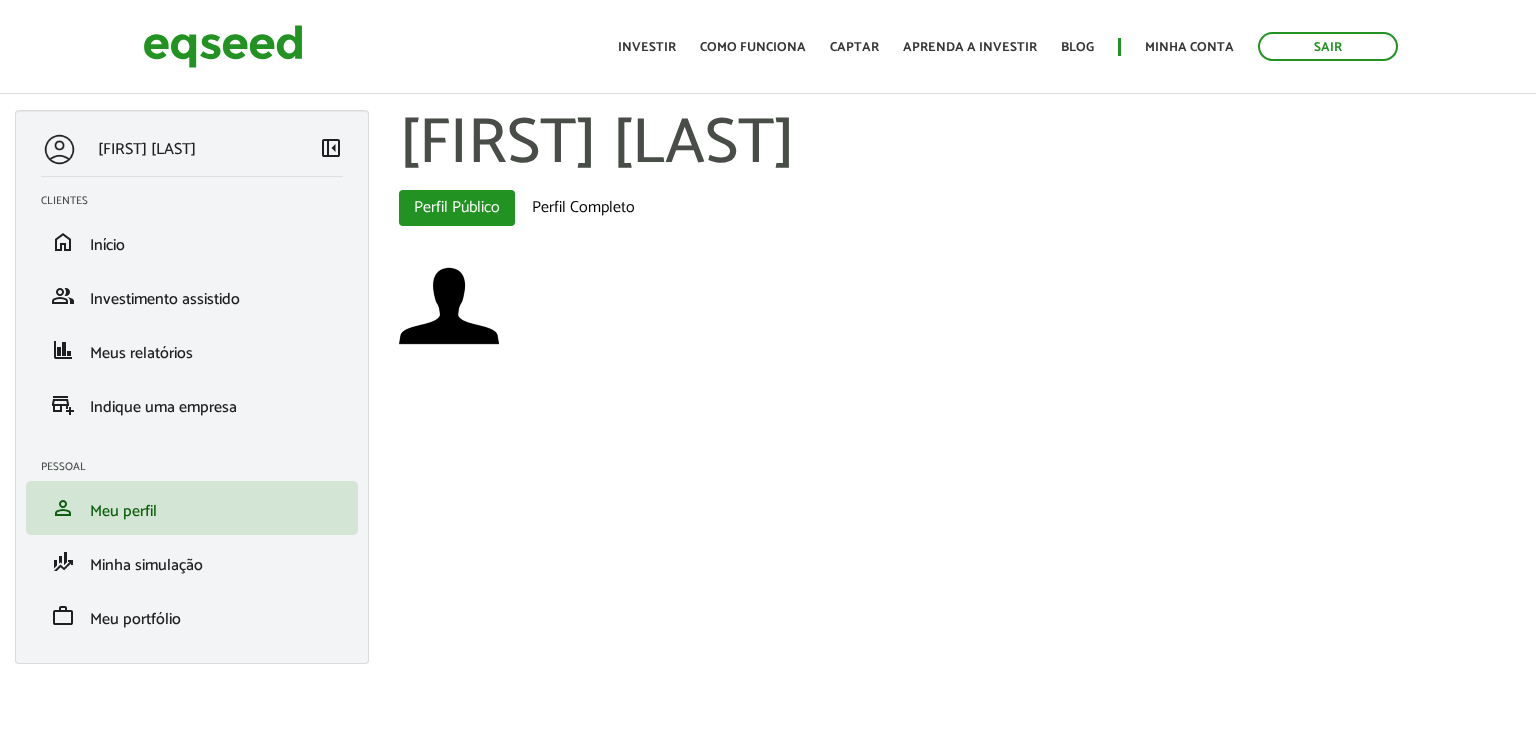 scroll, scrollTop: 0, scrollLeft: 0, axis: both 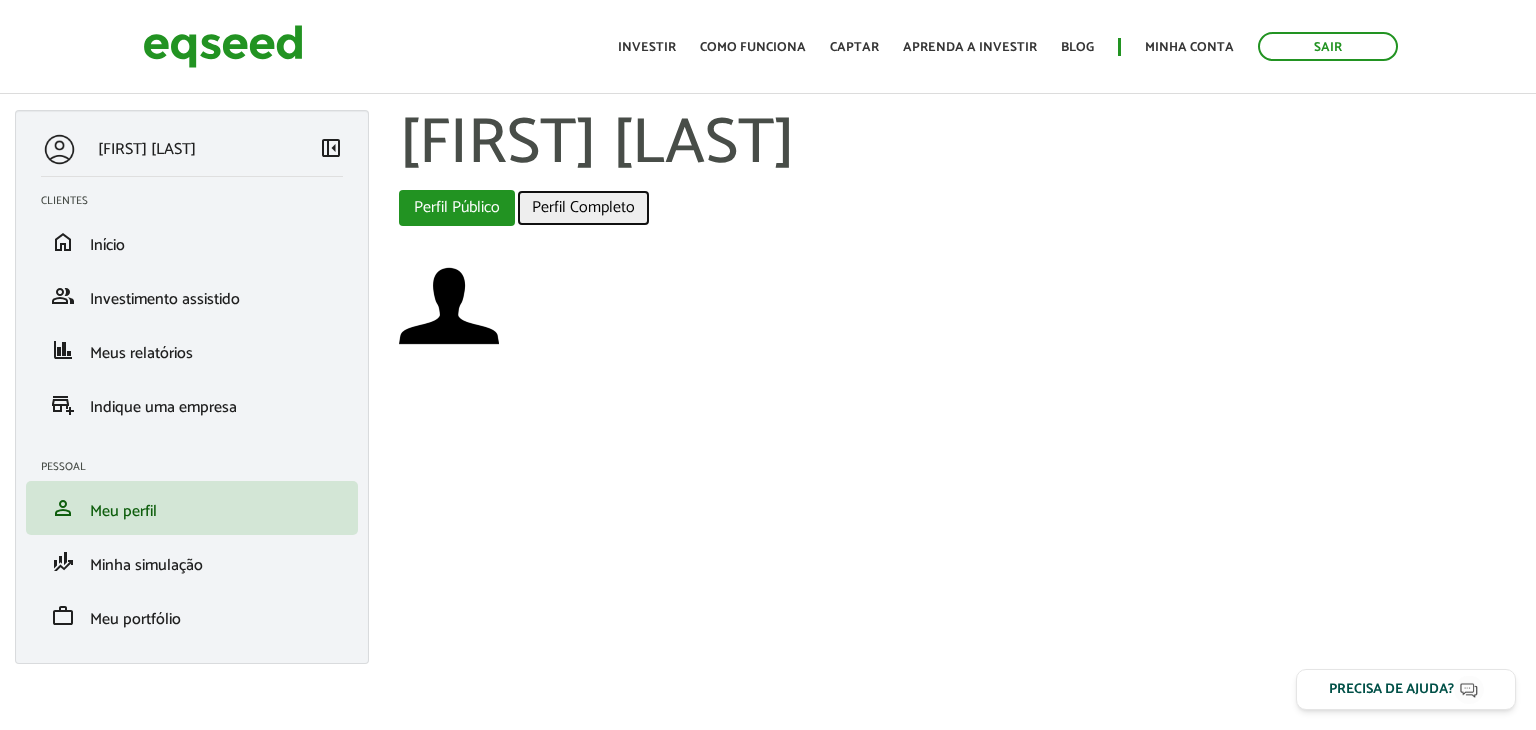 click on "Perfil Completo" at bounding box center [583, 208] 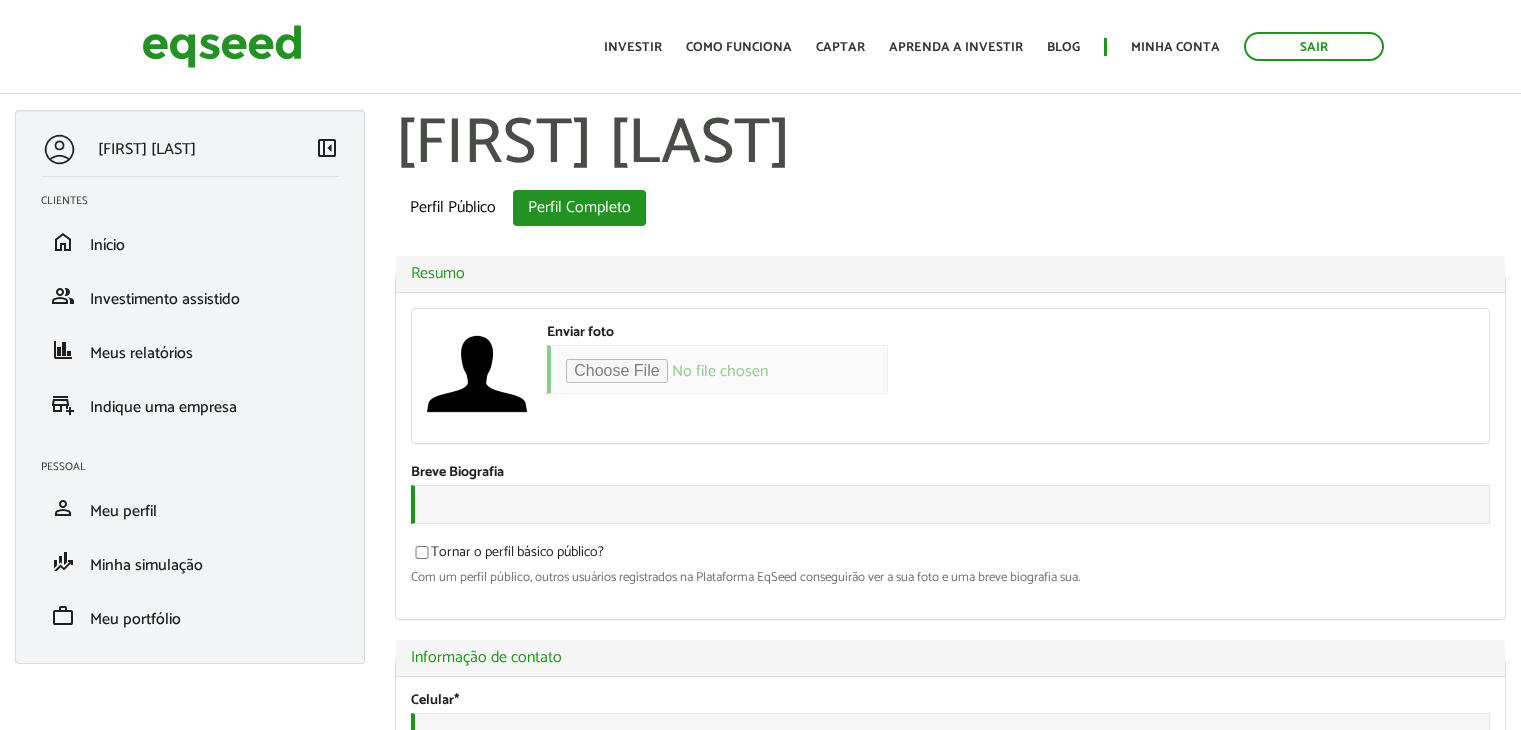 scroll, scrollTop: 0, scrollLeft: 0, axis: both 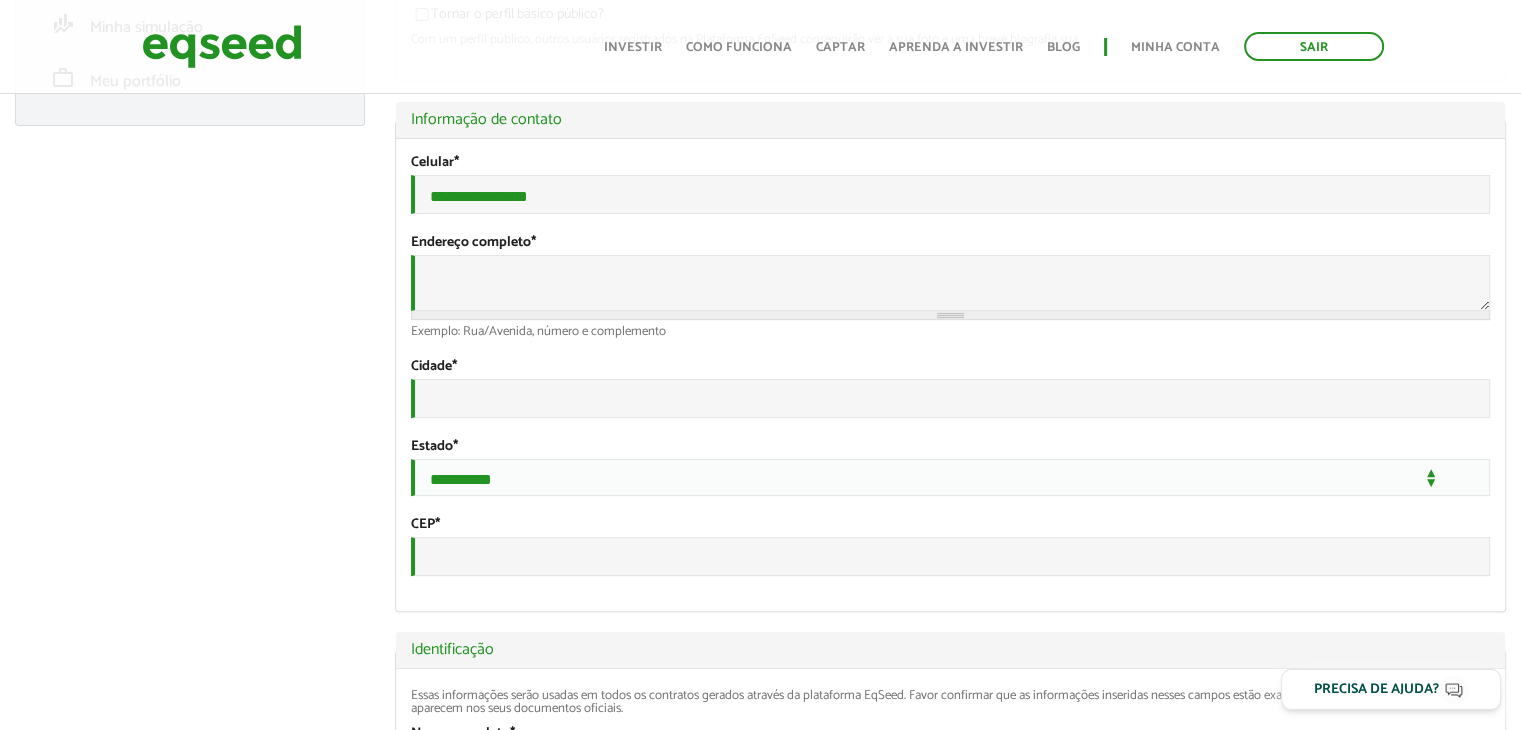 type on "**********" 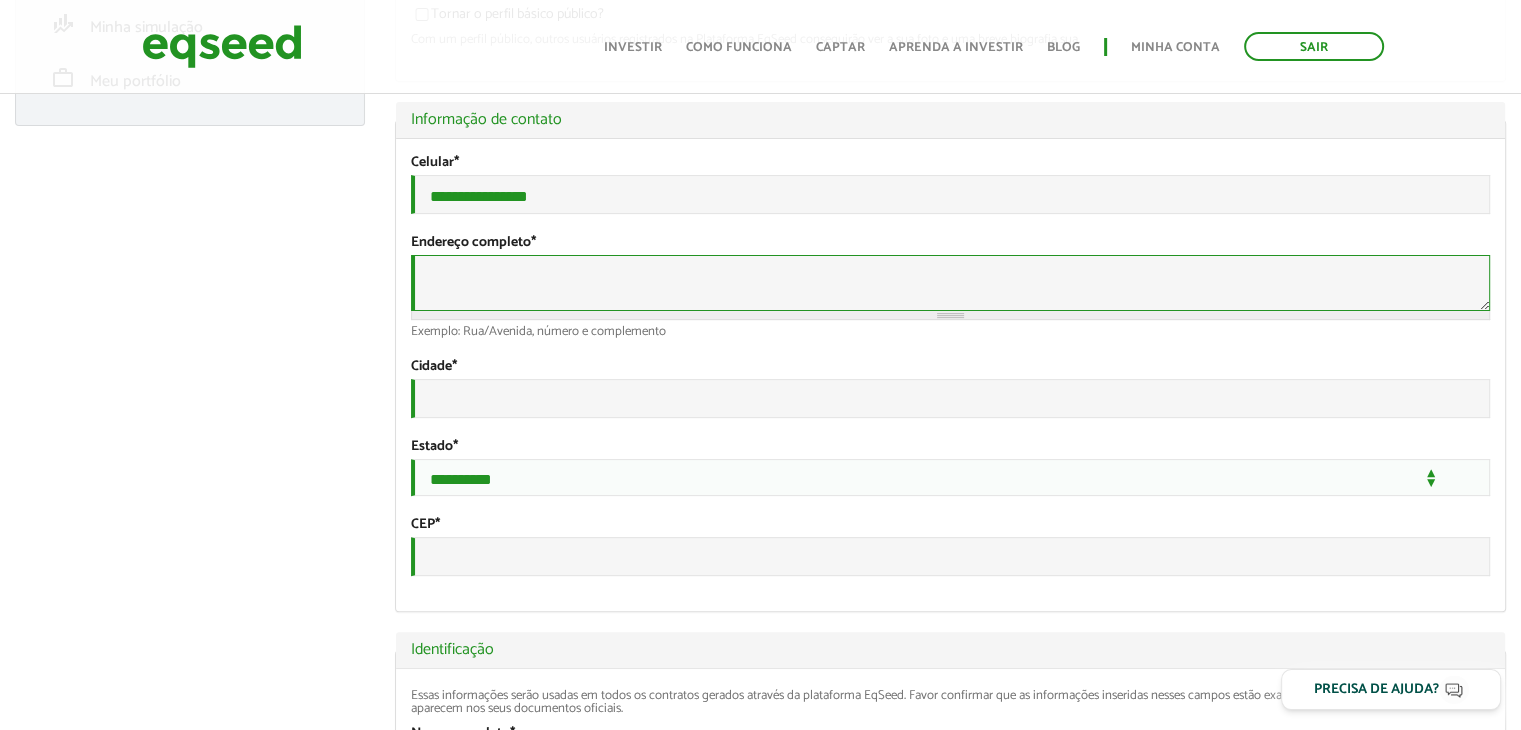 click on "Endereço completo  *" at bounding box center [950, 283] 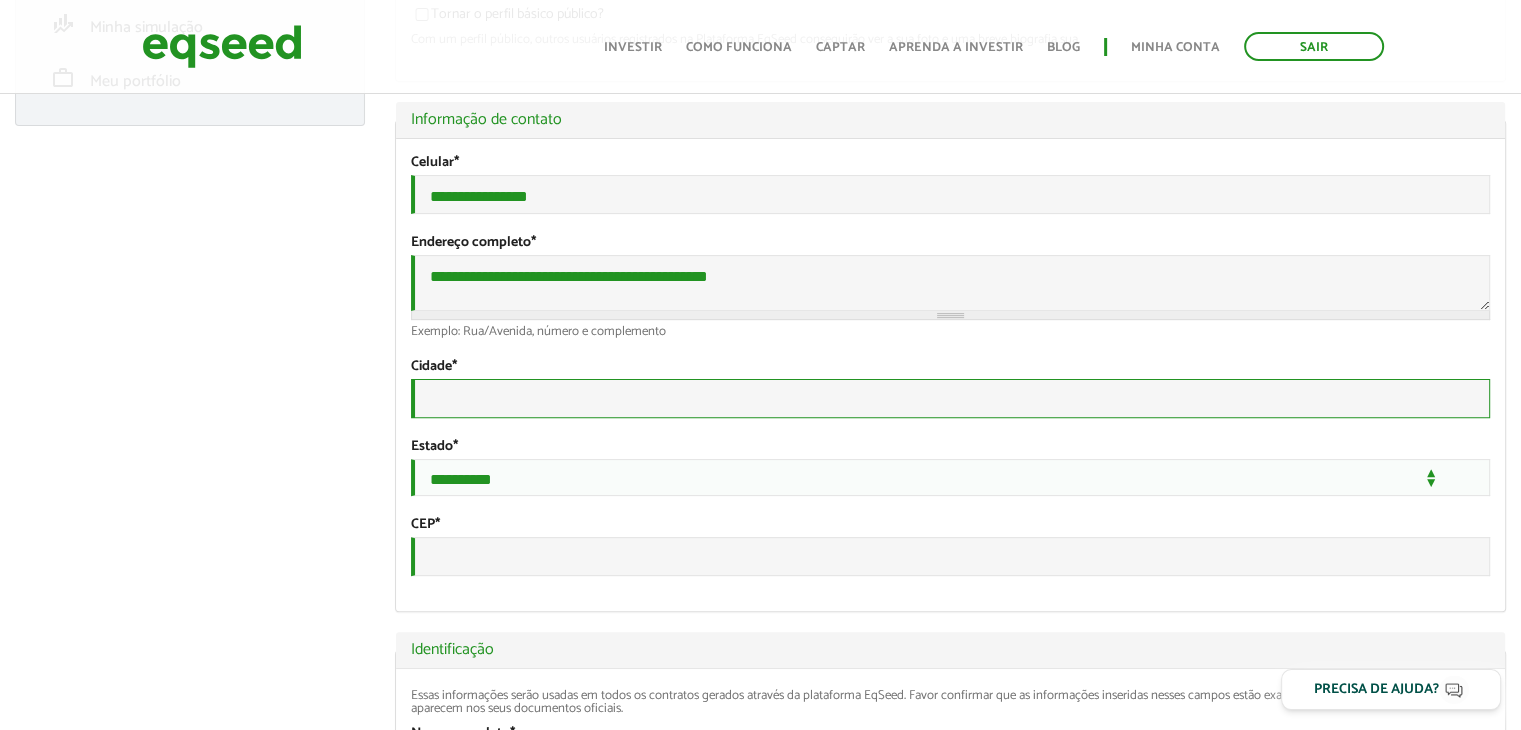 type on "**********" 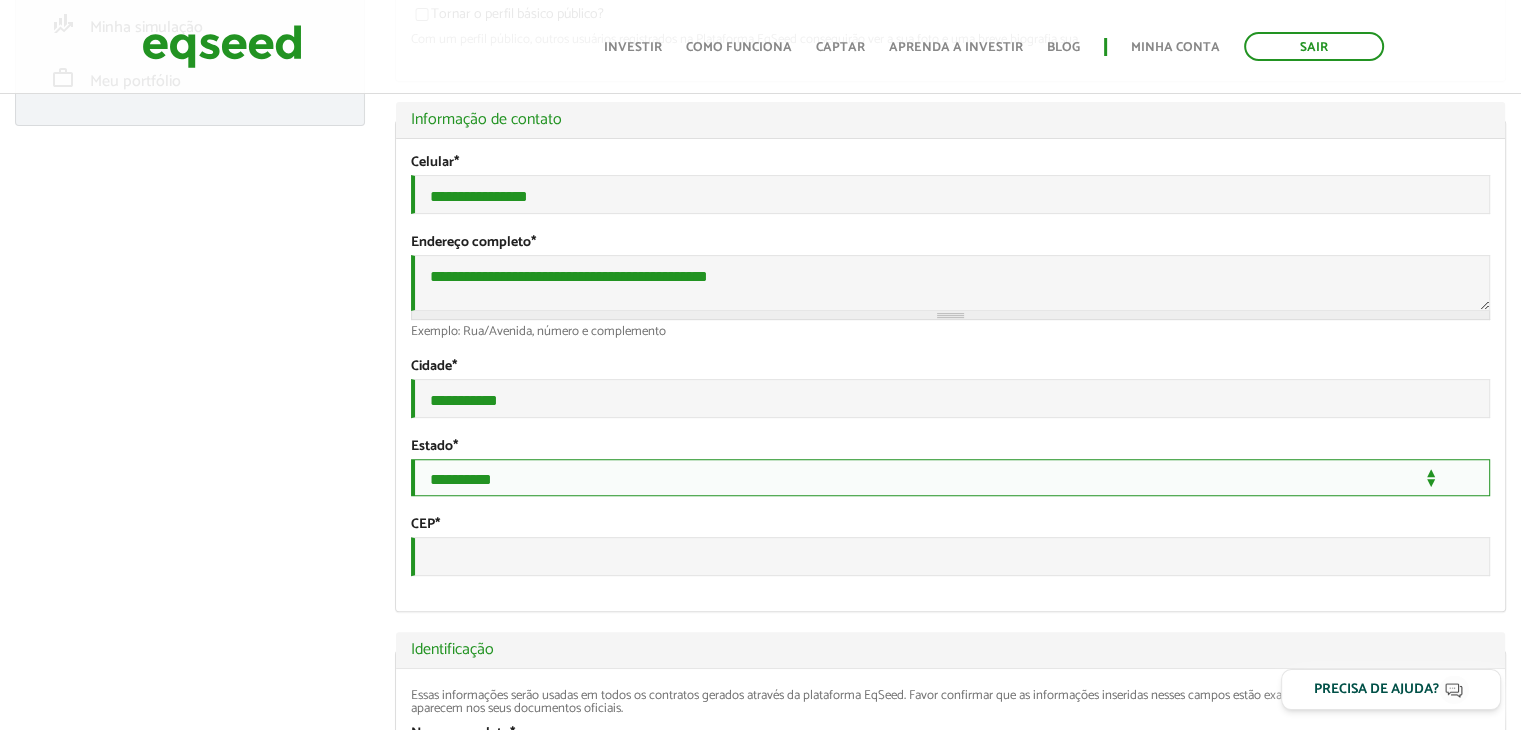 select on "**" 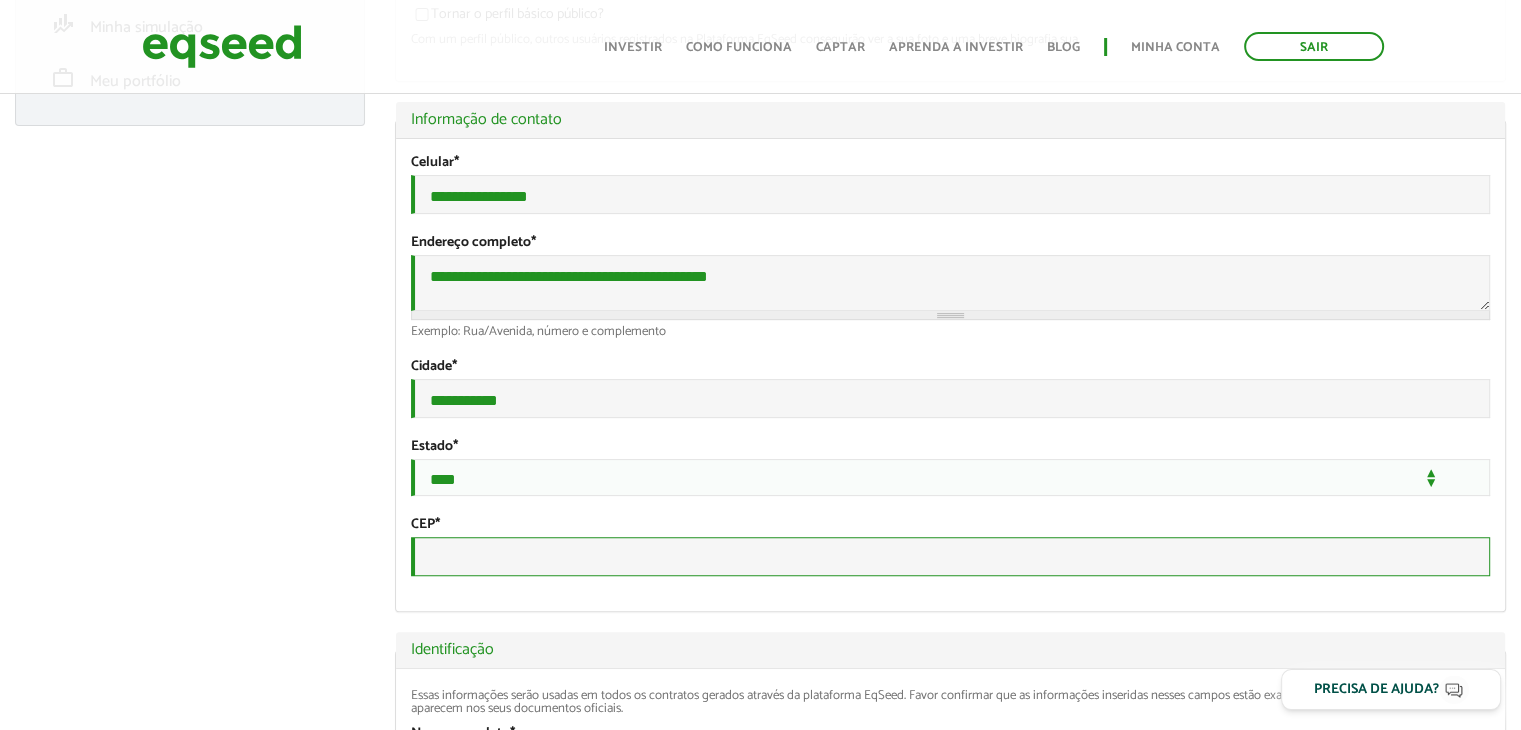 type on "*********" 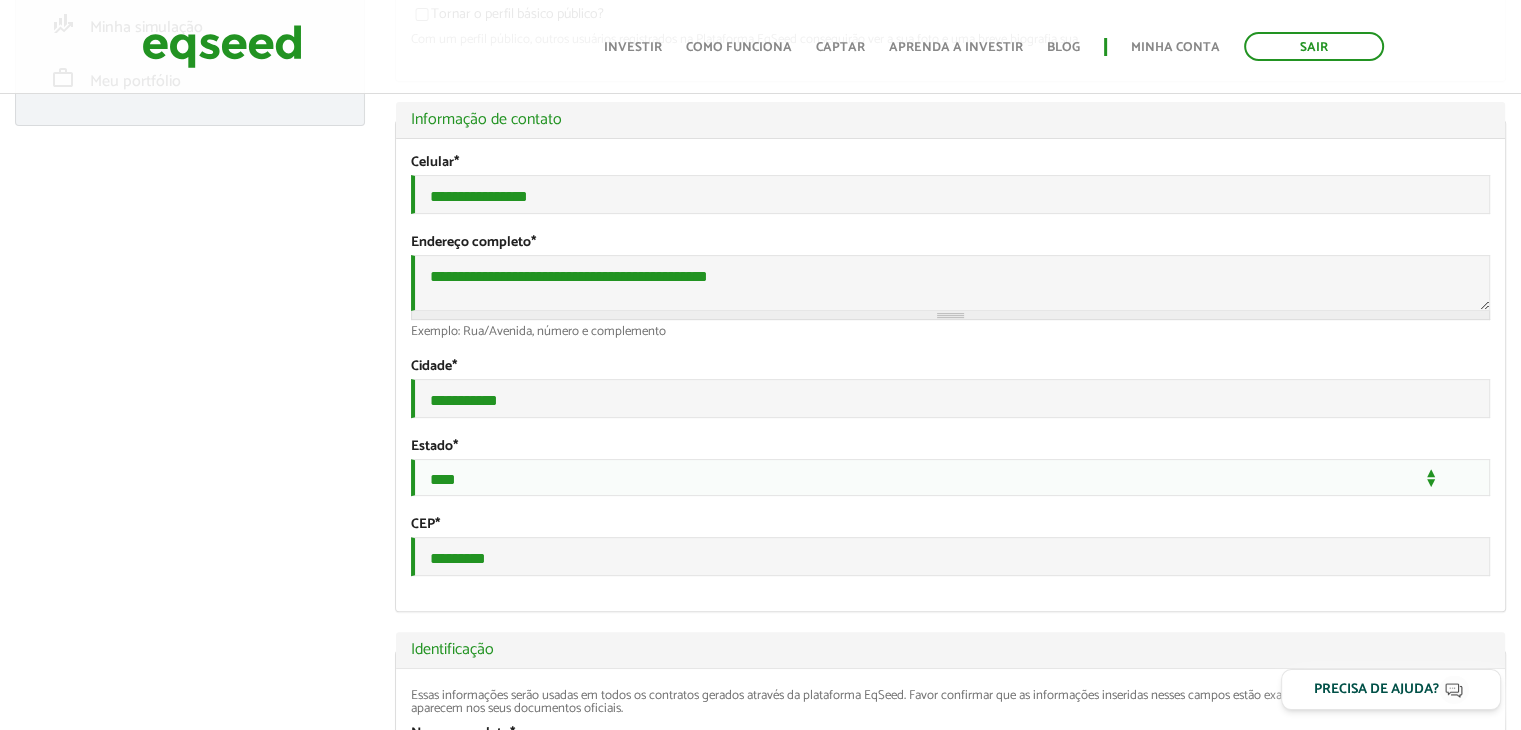 select on "***" 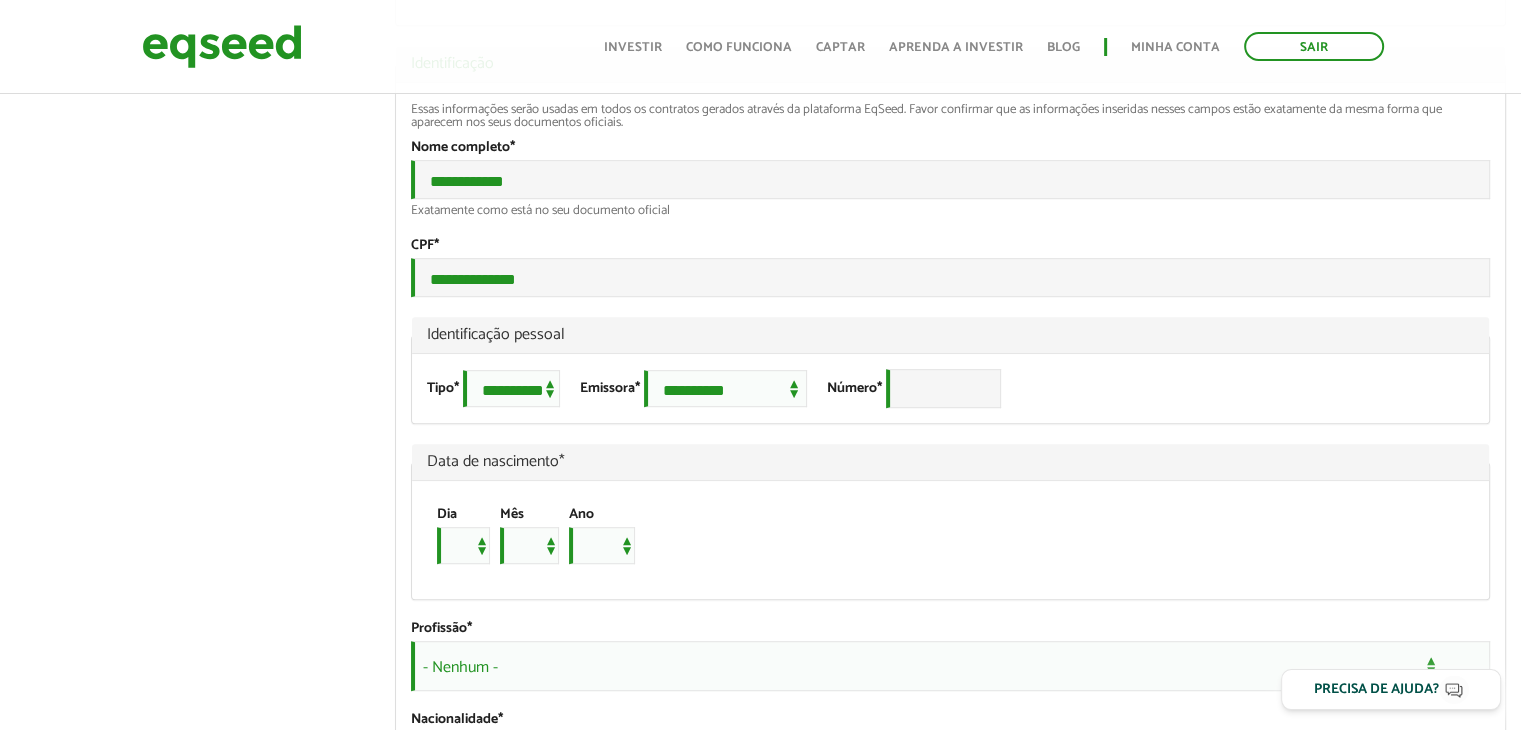 scroll, scrollTop: 1128, scrollLeft: 0, axis: vertical 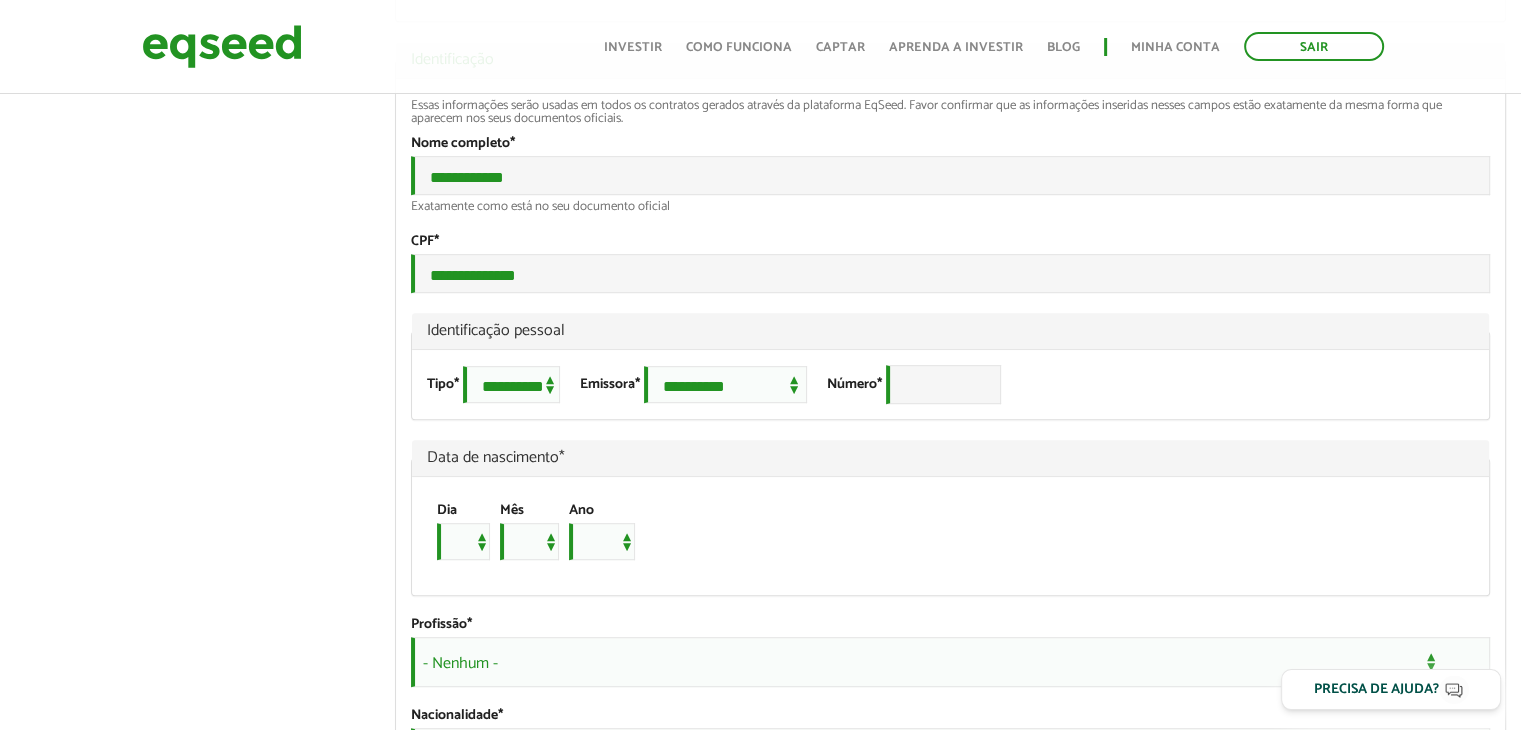 type on "**********" 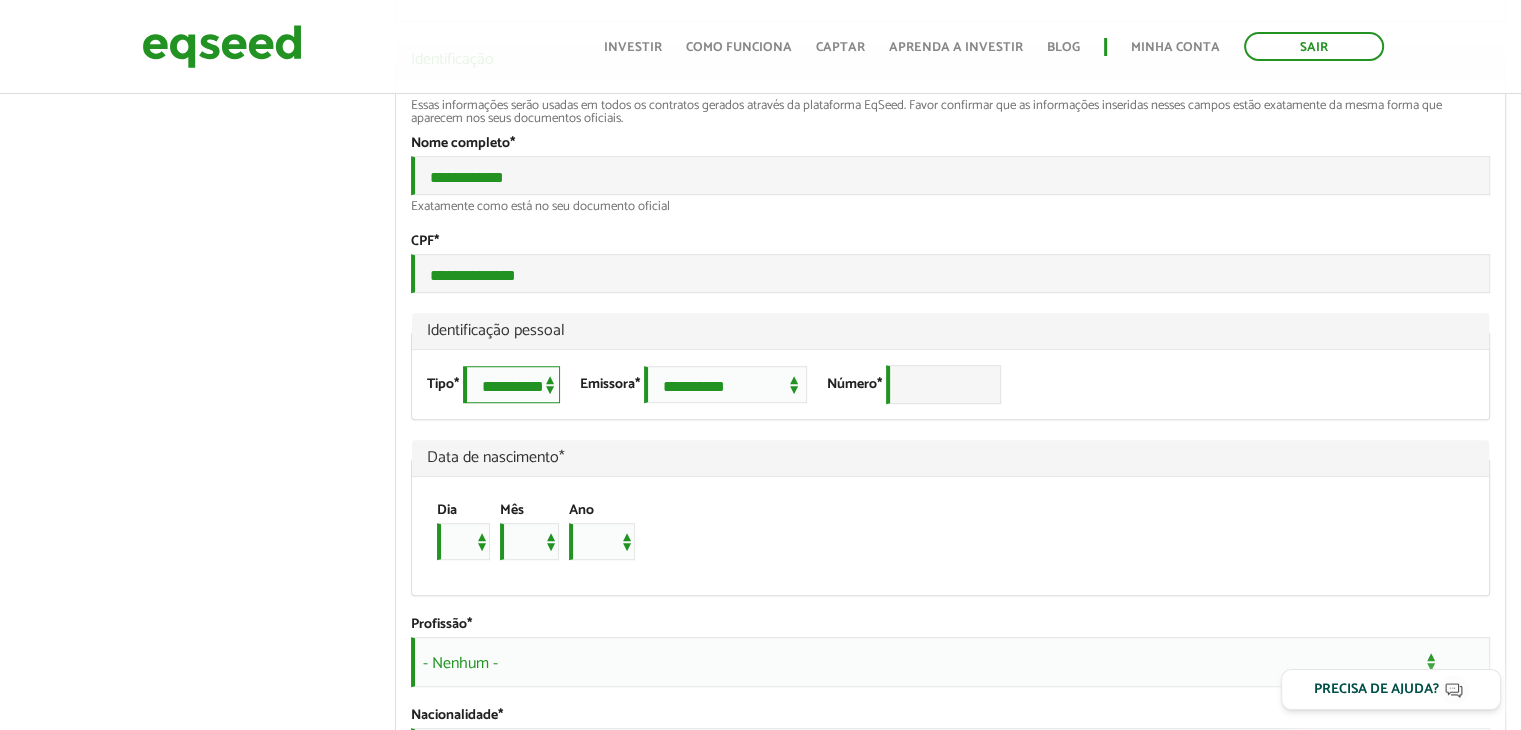click on "**********" at bounding box center [511, 384] 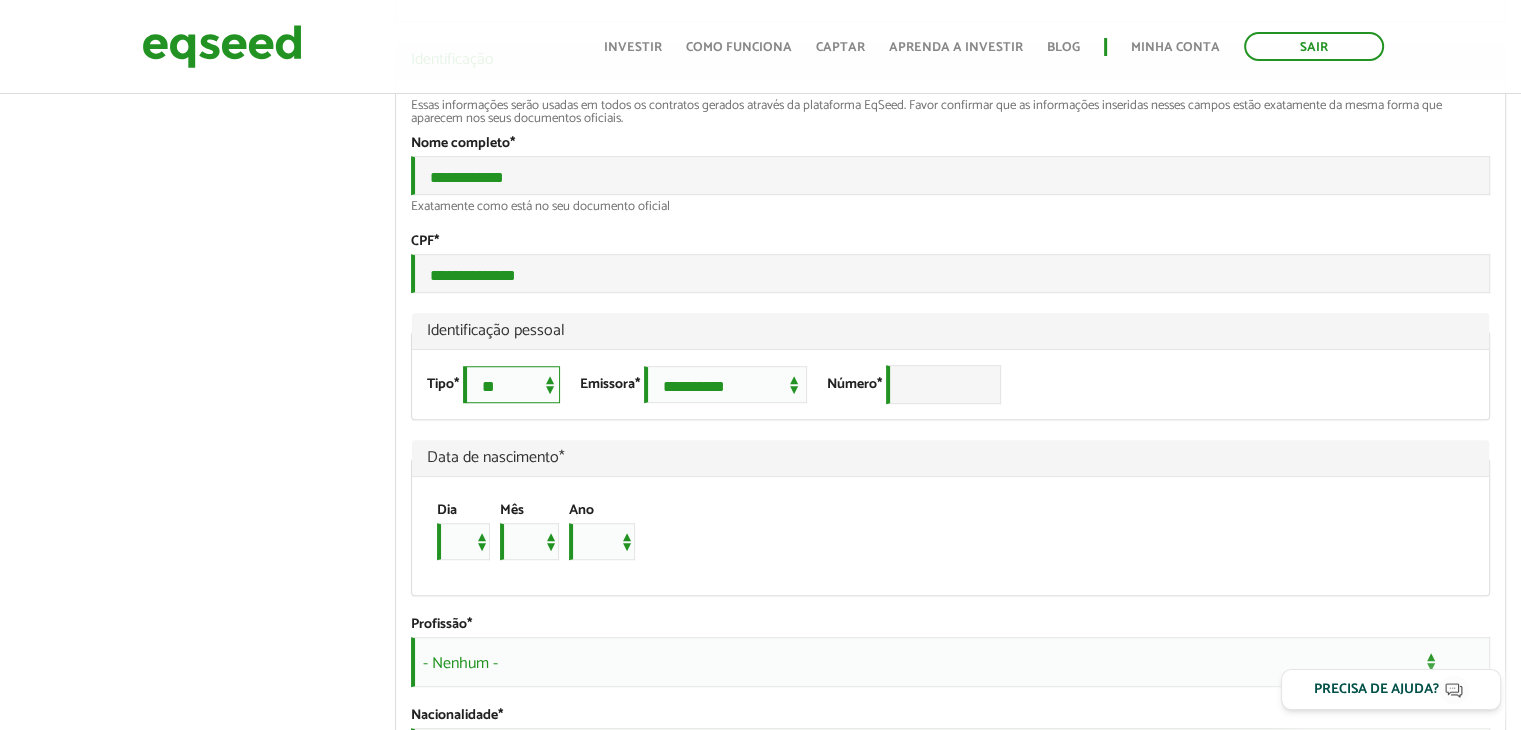 click on "**********" at bounding box center [511, 384] 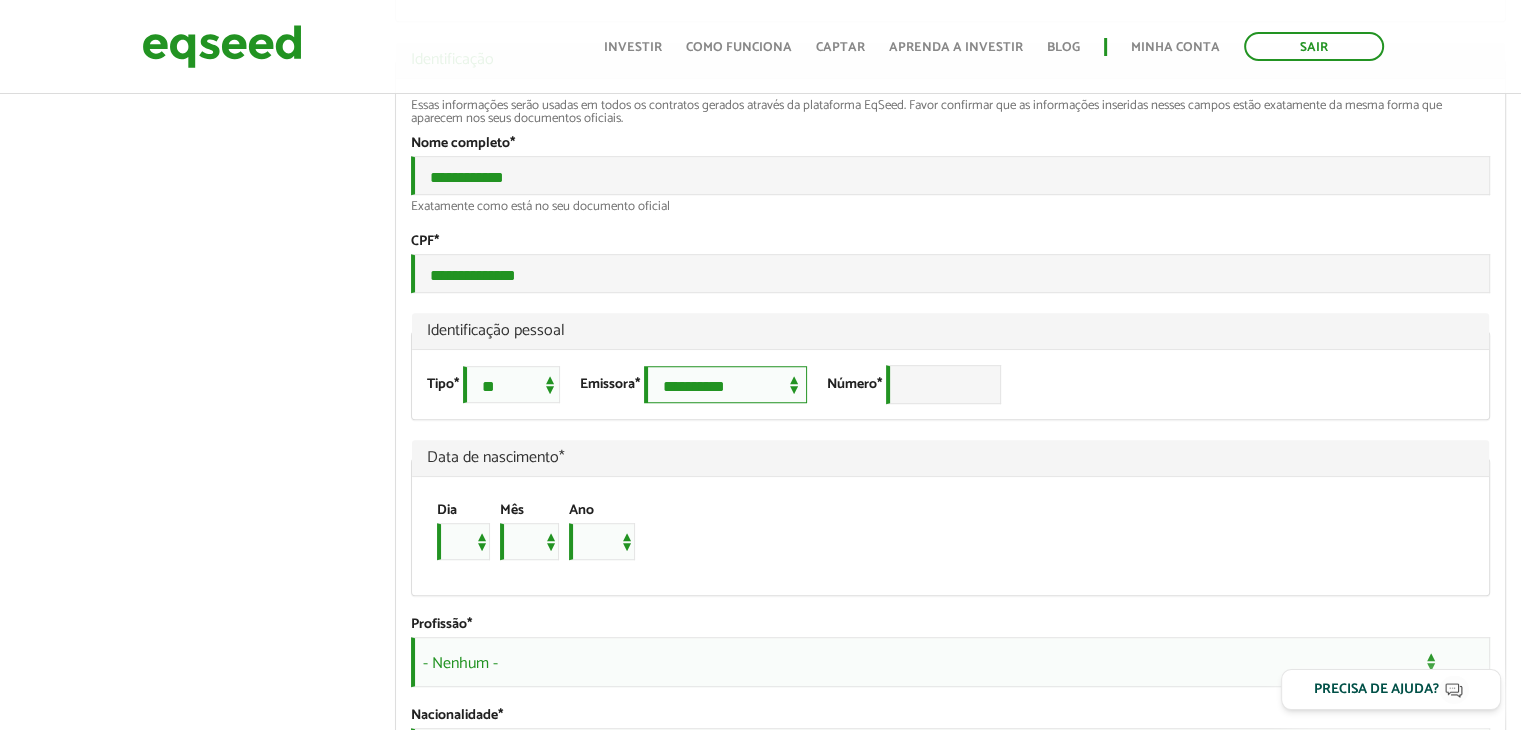 click on "**********" at bounding box center [725, 384] 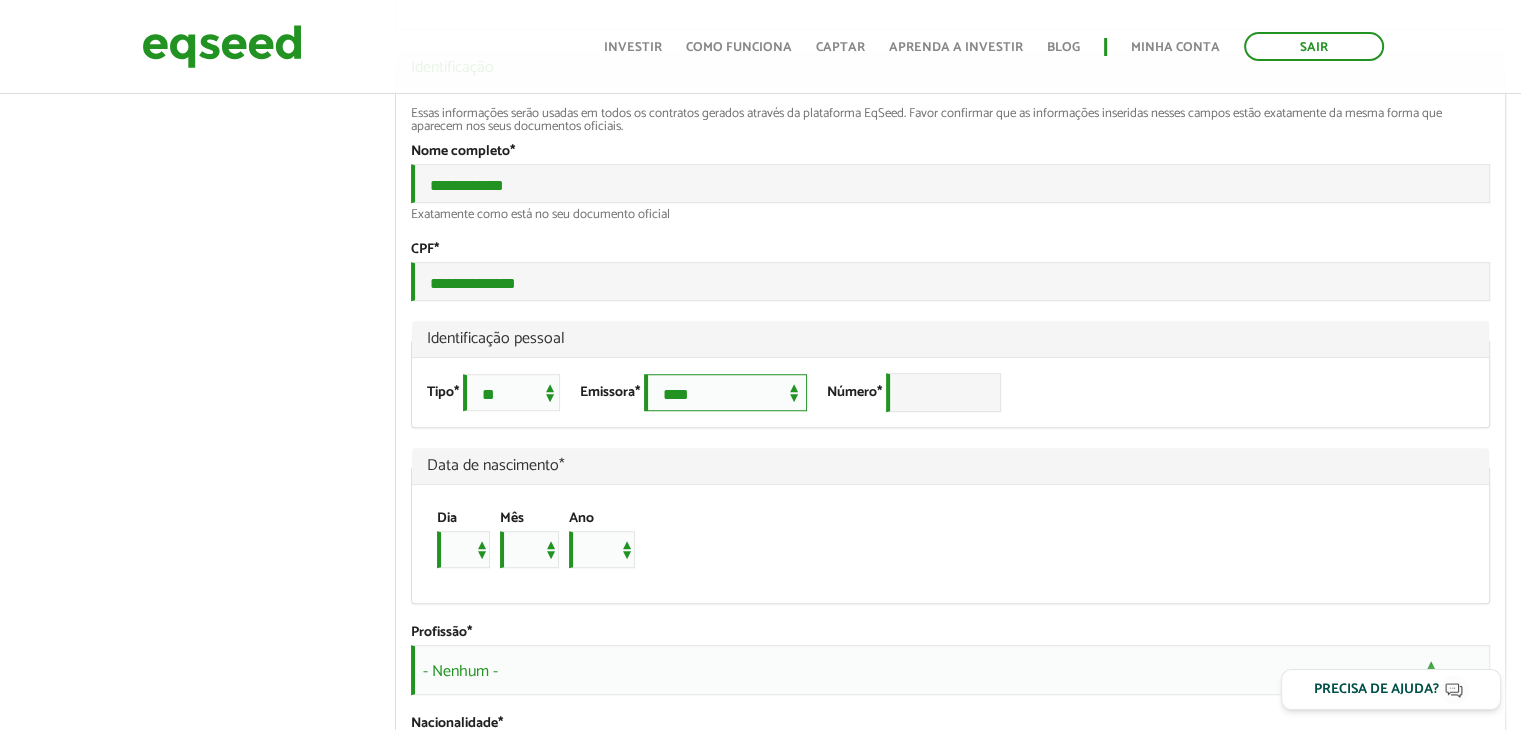 scroll, scrollTop: 1119, scrollLeft: 0, axis: vertical 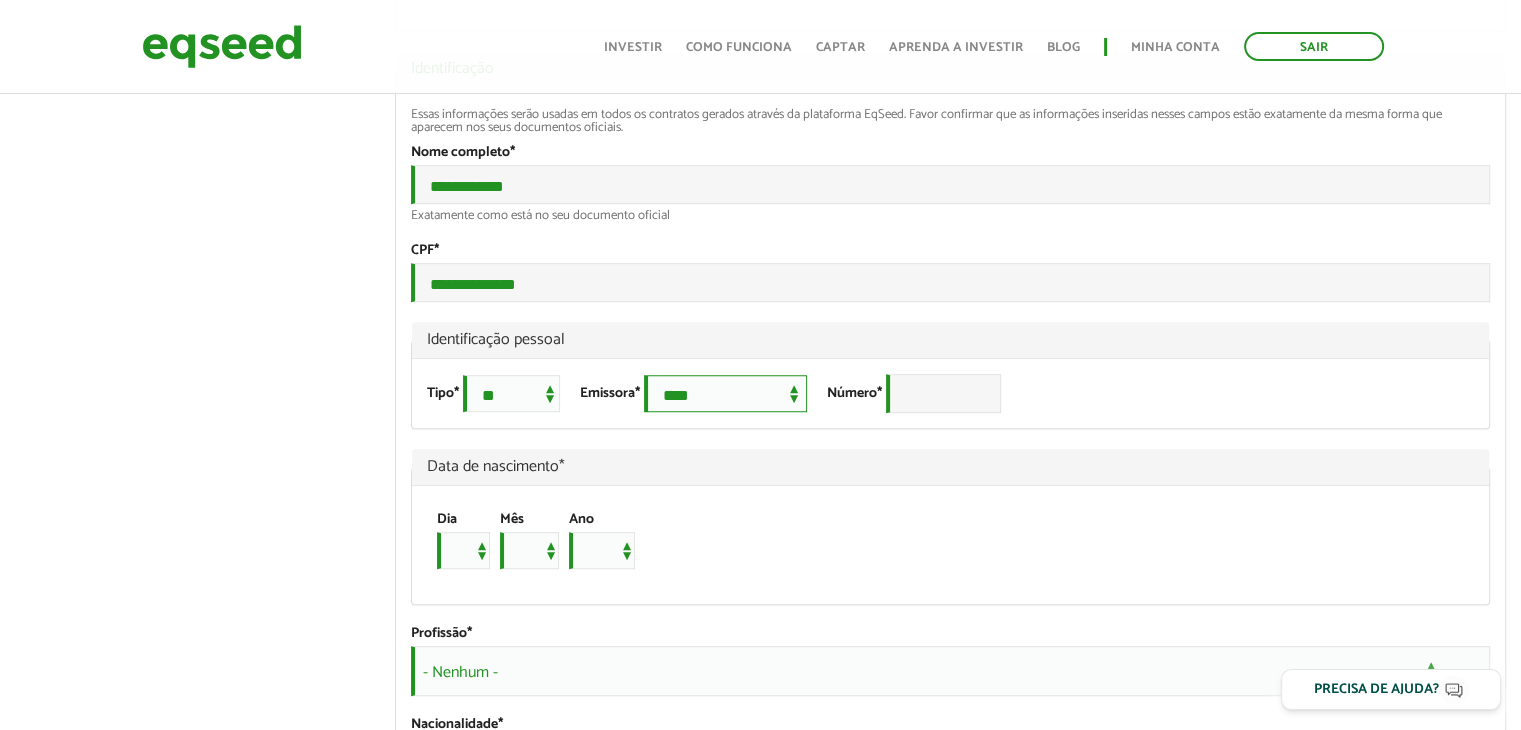 click on "**********" at bounding box center [725, 393] 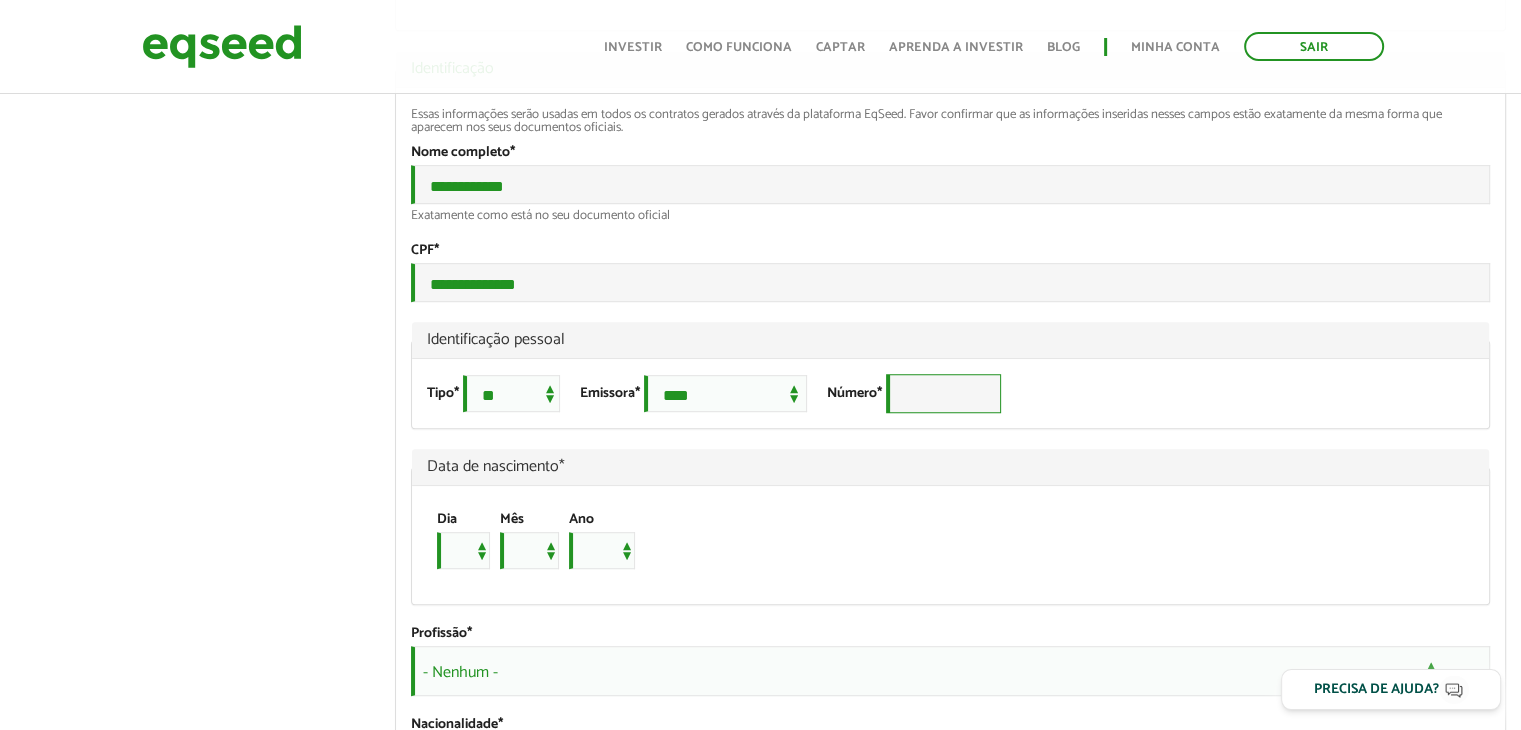click on "Número  *" at bounding box center [943, 393] 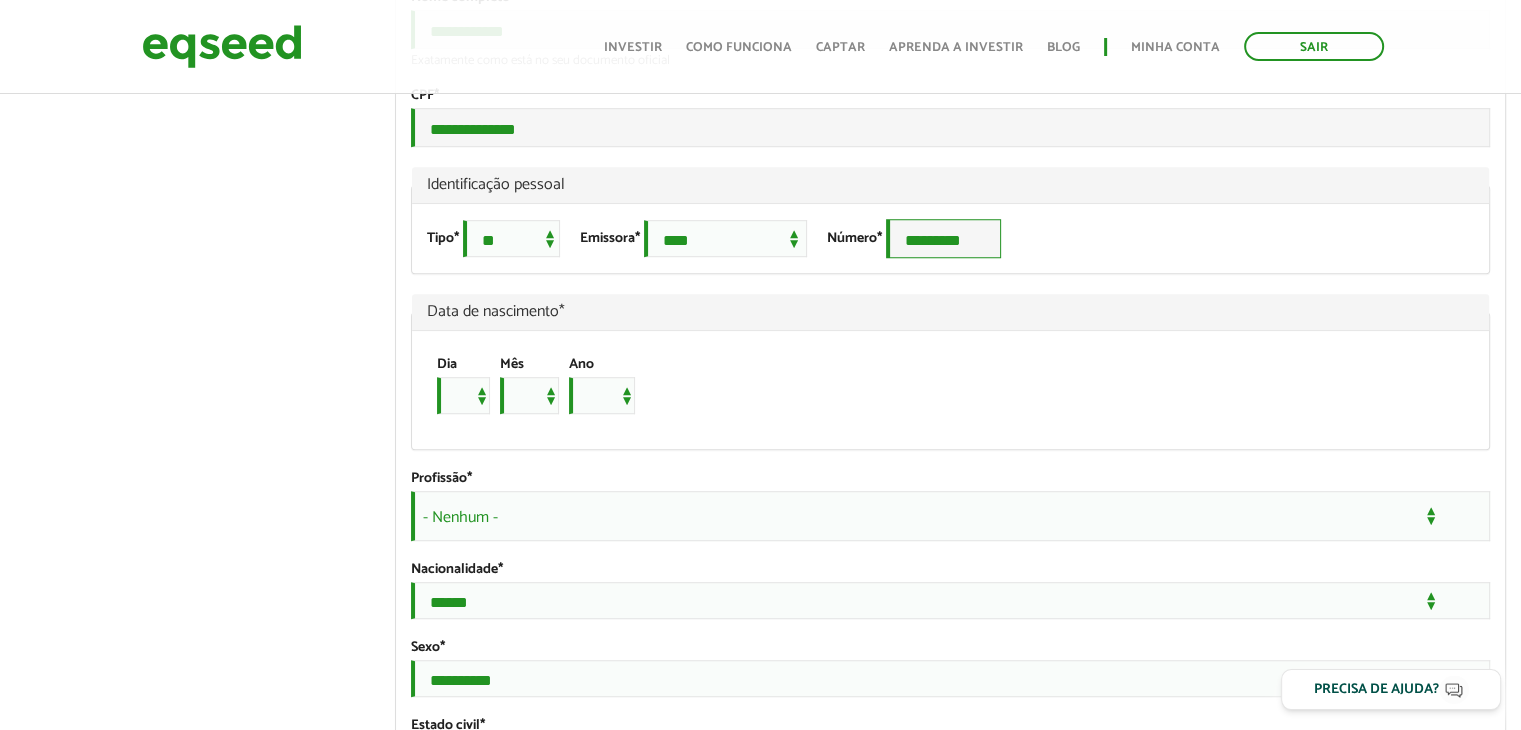 scroll, scrollTop: 1276, scrollLeft: 0, axis: vertical 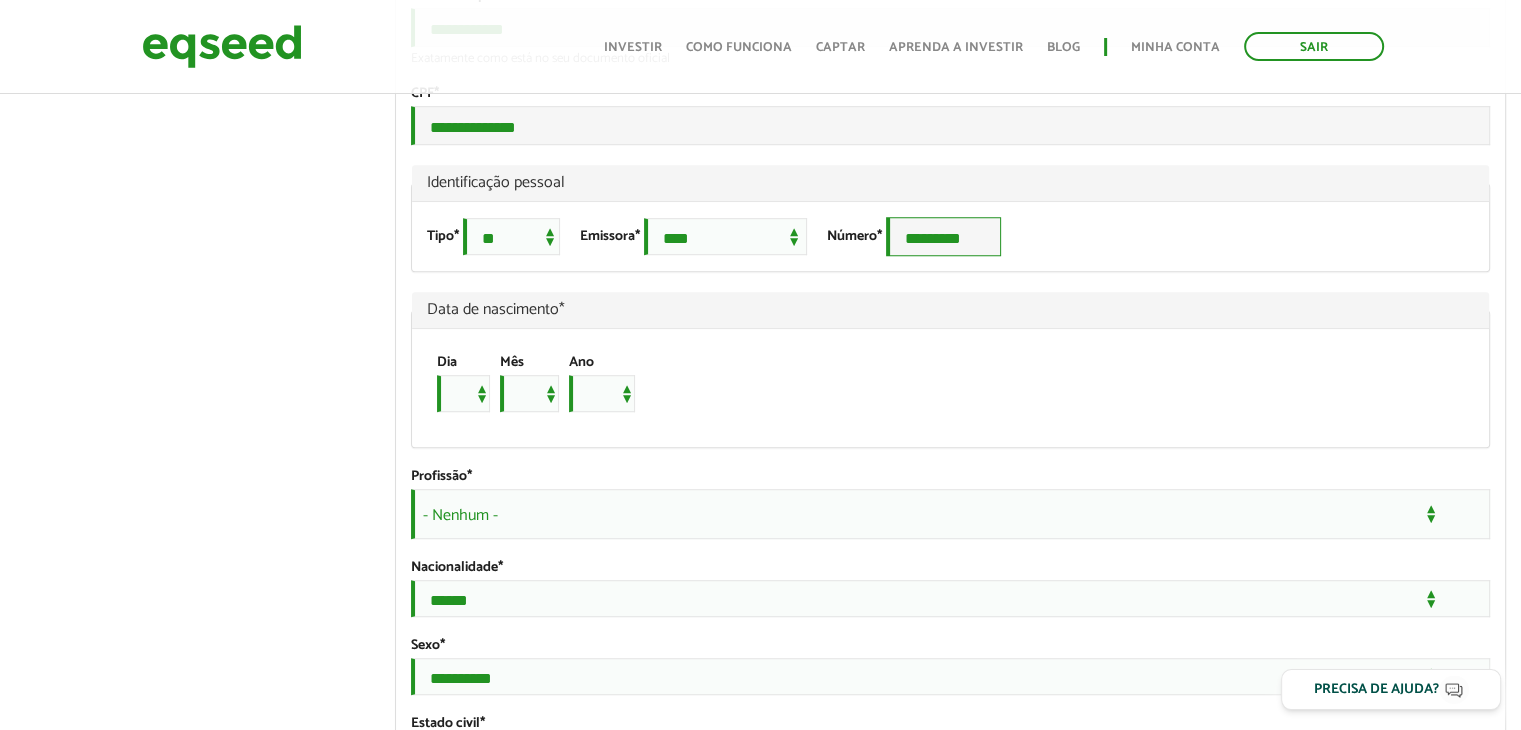 type on "*********" 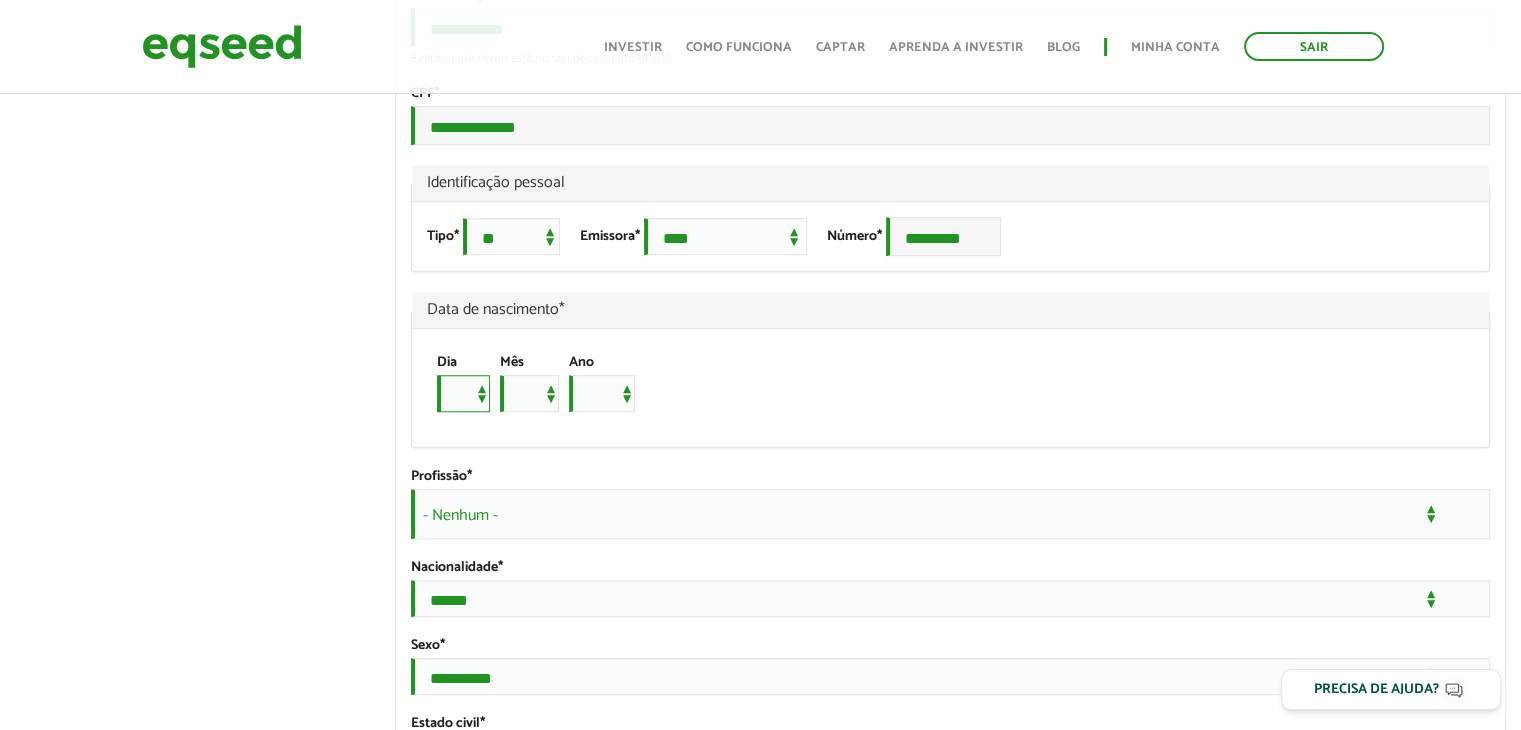 click on "* * * * * * * * * ** ** ** ** ** ** ** ** ** ** ** ** ** ** ** ** ** ** ** ** ** **" at bounding box center [463, 393] 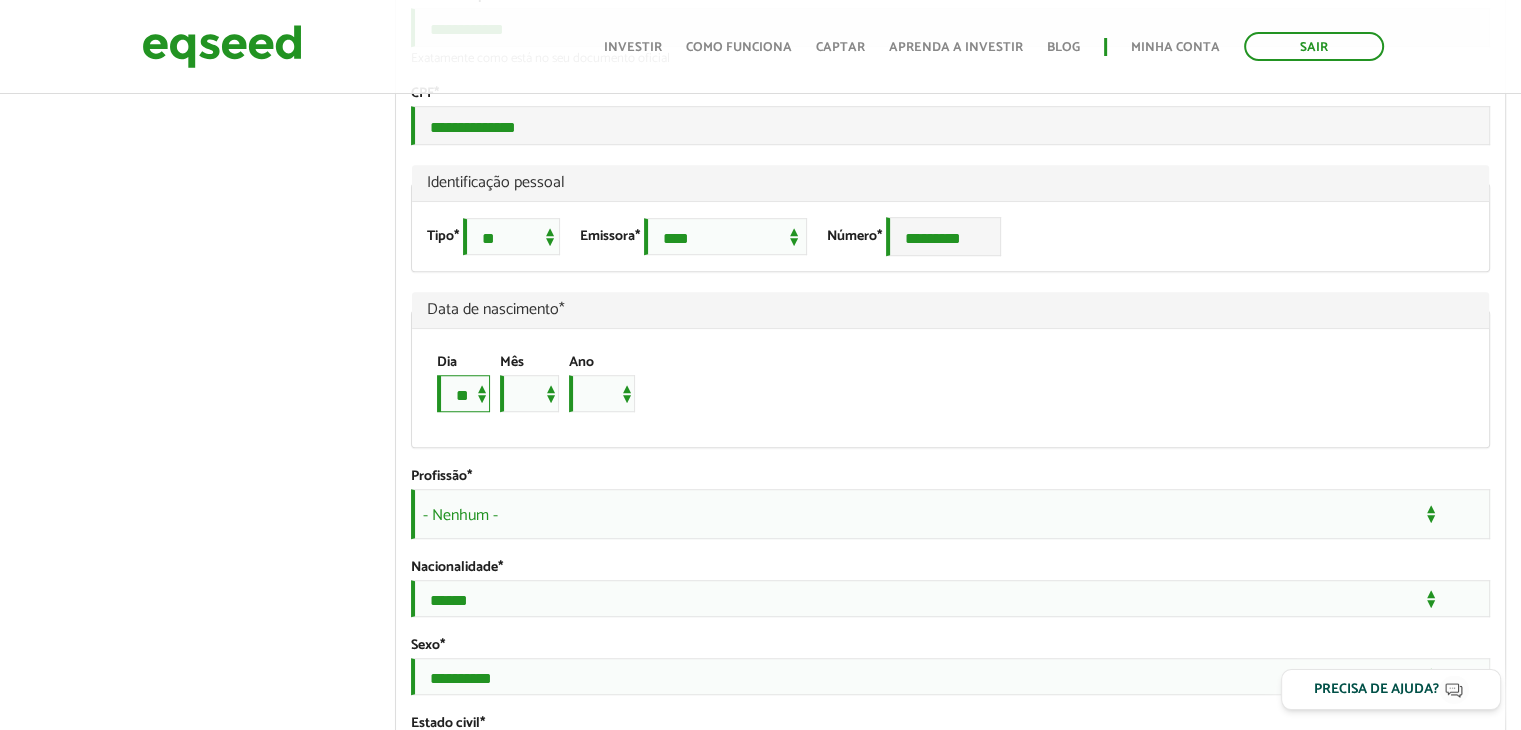 click on "* * * * * * * * * ** ** ** ** ** ** ** ** ** ** ** ** ** ** ** ** ** ** ** ** ** **" at bounding box center (463, 393) 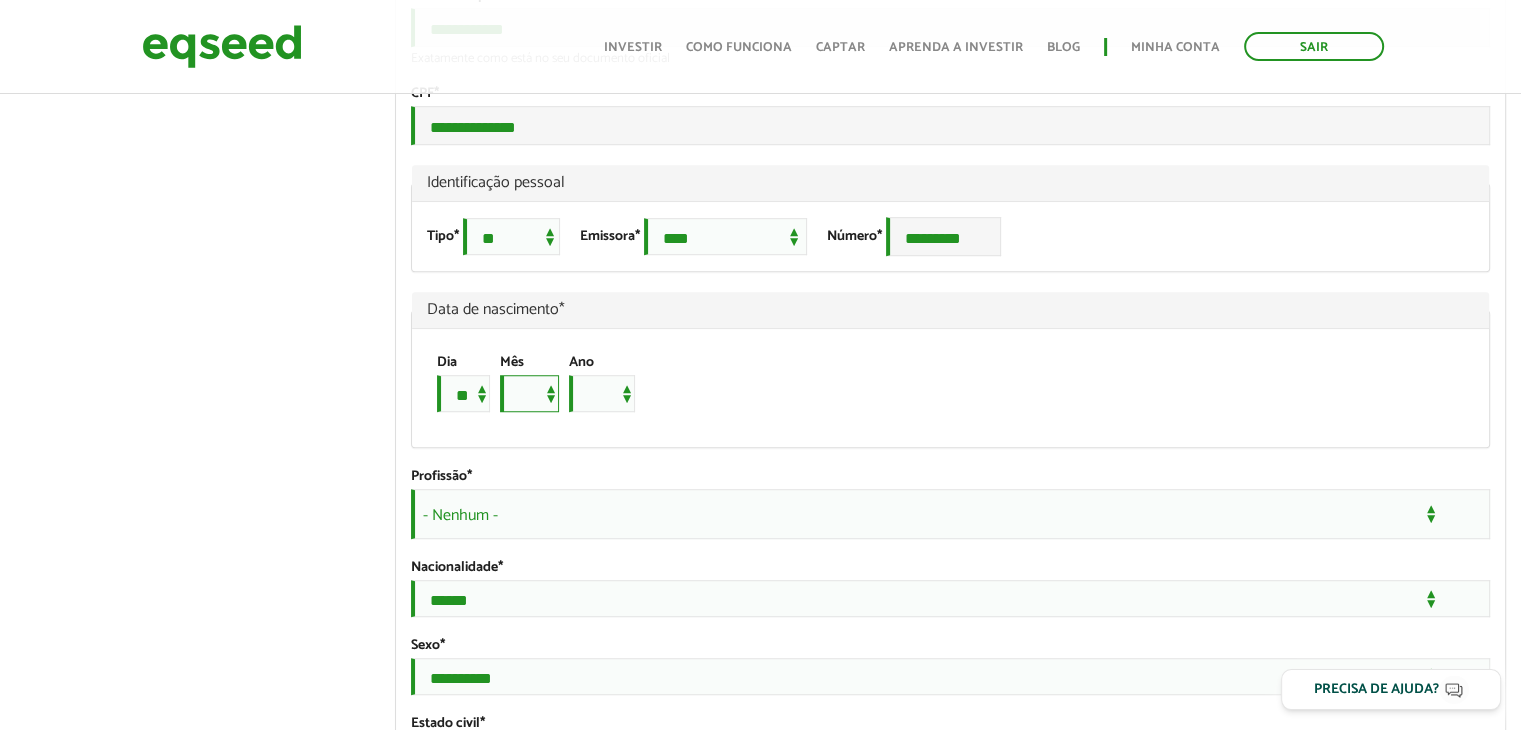 click on "*** *** *** *** *** *** *** *** *** *** *** ***" at bounding box center (529, 393) 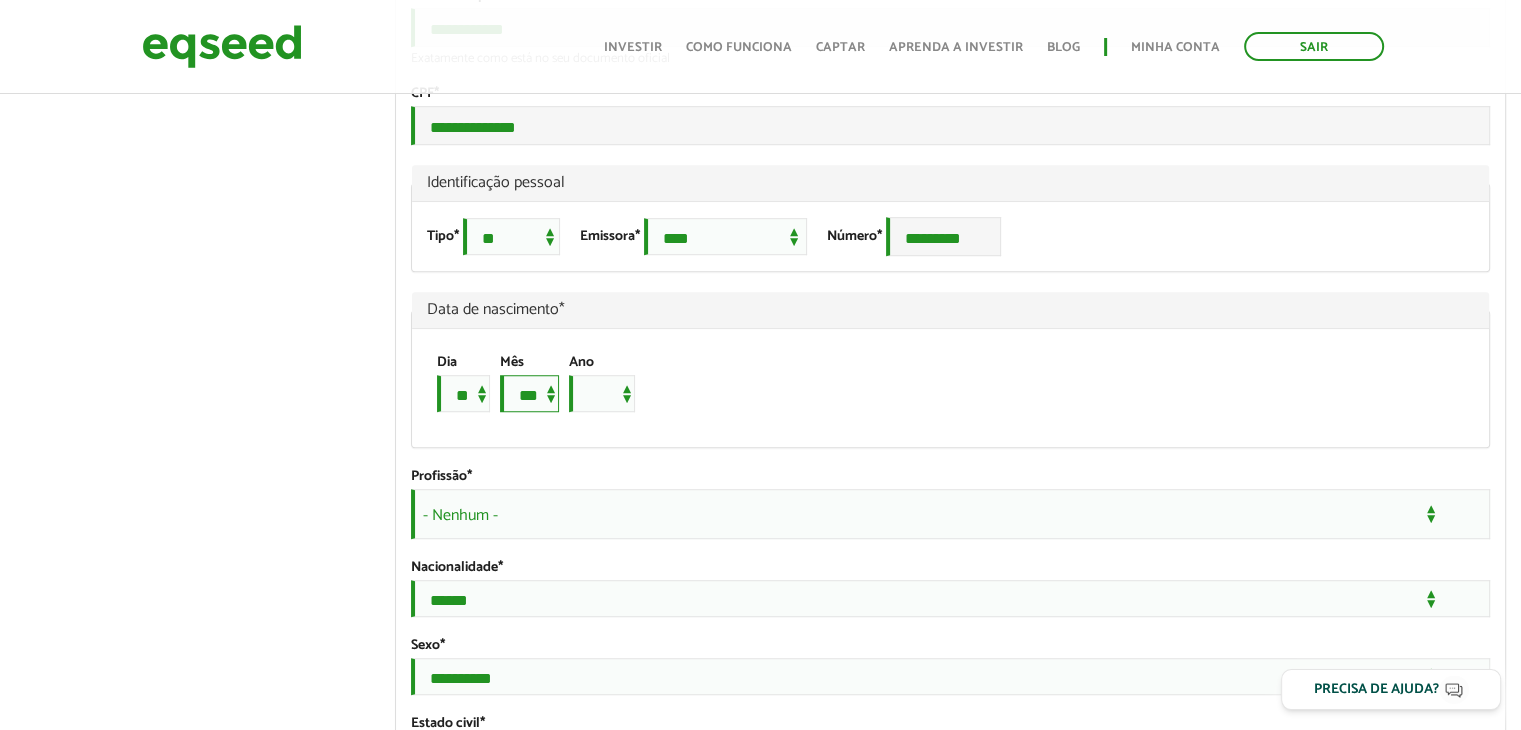 click on "*** *** *** *** *** *** *** *** *** *** *** ***" at bounding box center [529, 393] 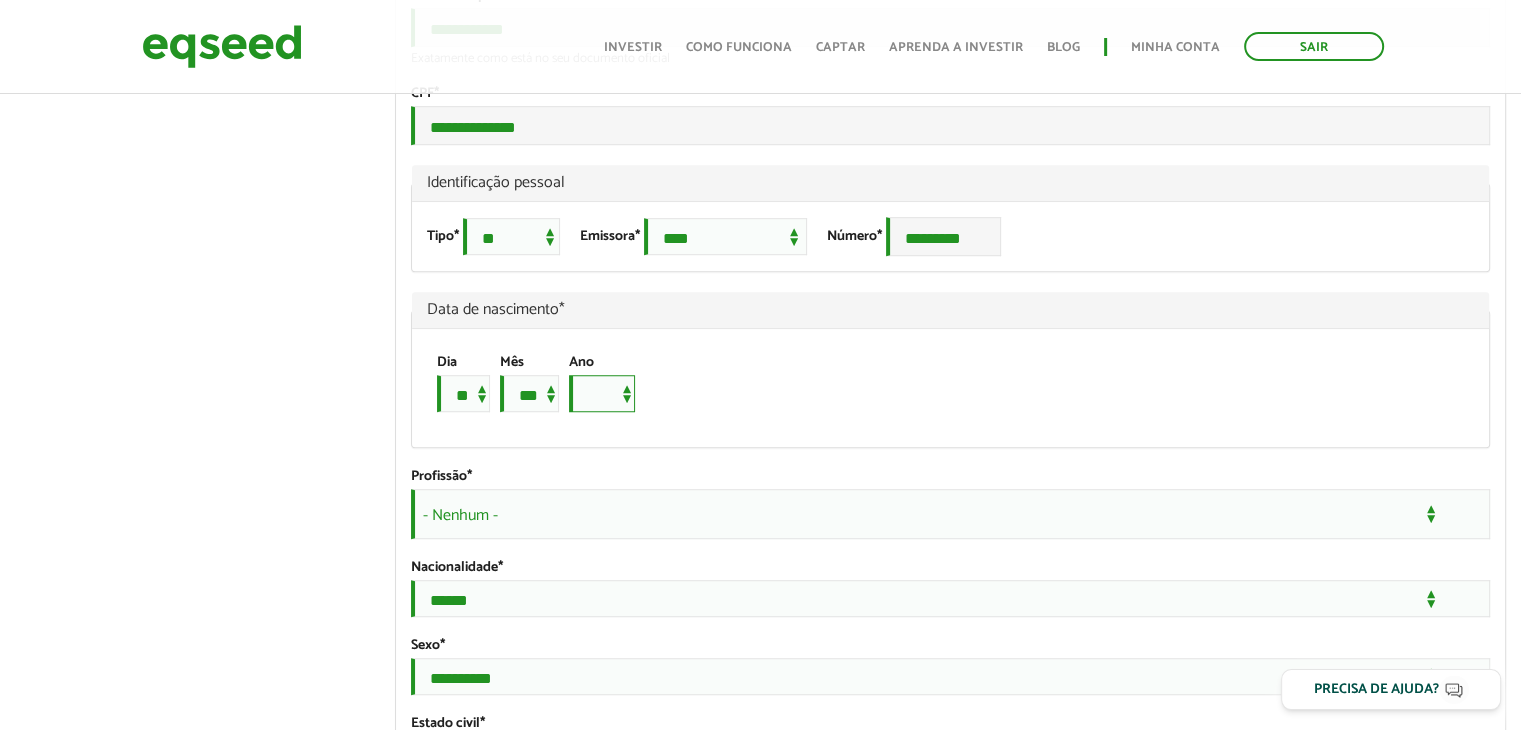 click on "**** **** **** **** **** **** **** **** **** **** **** **** **** **** **** **** **** **** **** **** **** **** **** **** **** **** **** **** **** **** **** **** **** **** **** **** **** **** **** **** **** **** **** **** **** **** **** **** **** **** **** **** **** **** **** **** **** **** **** **** **** **** **** **** **** **** **** **** **** **** **** **** **** **** **** **** **** **** **** **** **** **** **** **** **** **** **** **** **** **** **** **** **** **** **** **** **** **** **** **** **** **** **** **** **** **** **** **** **** **** **** **** **** **** **** **** **** **** **** **** **** **** **** **** **** ****" at bounding box center [602, 393] 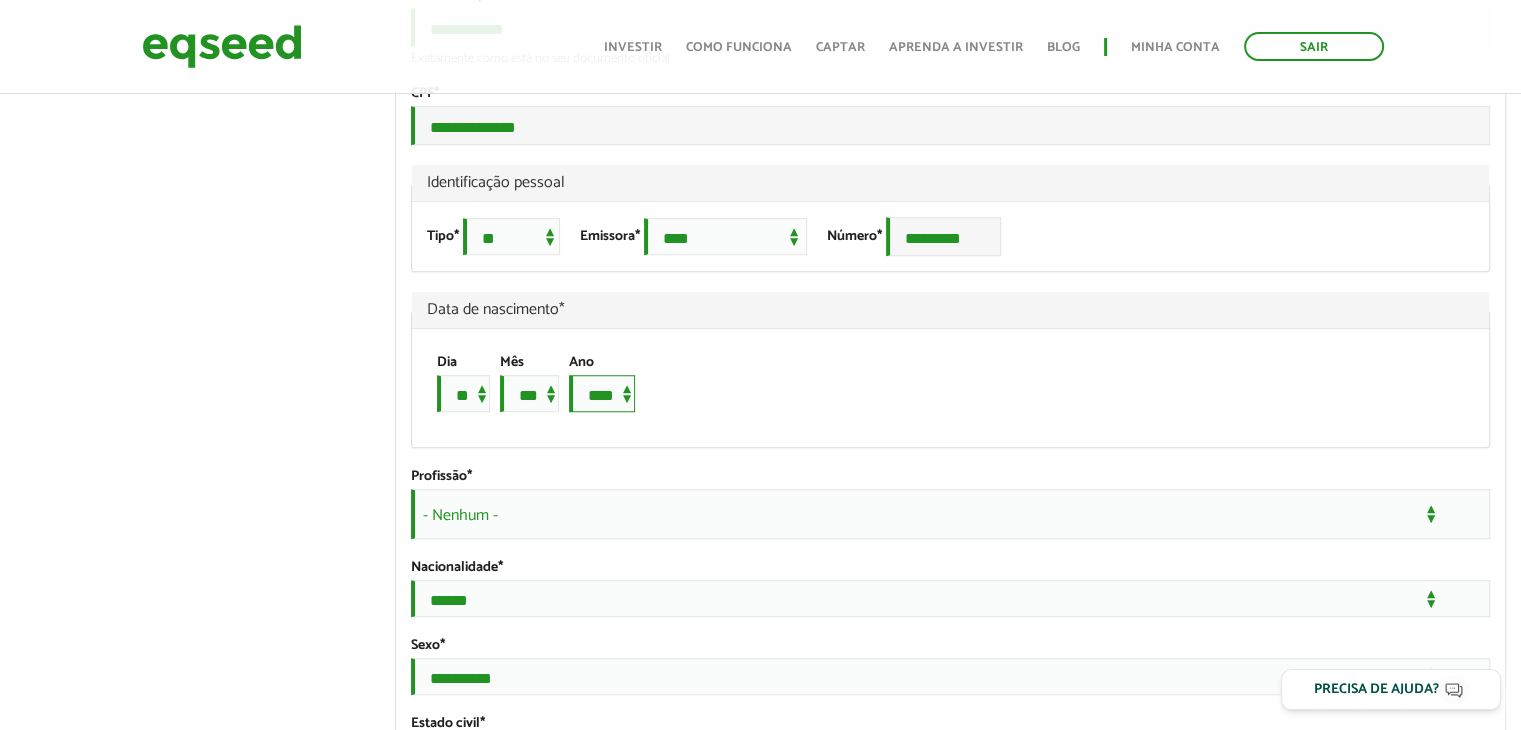 click on "**** **** **** **** **** **** **** **** **** **** **** **** **** **** **** **** **** **** **** **** **** **** **** **** **** **** **** **** **** **** **** **** **** **** **** **** **** **** **** **** **** **** **** **** **** **** **** **** **** **** **** **** **** **** **** **** **** **** **** **** **** **** **** **** **** **** **** **** **** **** **** **** **** **** **** **** **** **** **** **** **** **** **** **** **** **** **** **** **** **** **** **** **** **** **** **** **** **** **** **** **** **** **** **** **** **** **** **** **** **** **** **** **** **** **** **** **** **** **** **** **** **** **** **** **** ****" at bounding box center [602, 393] 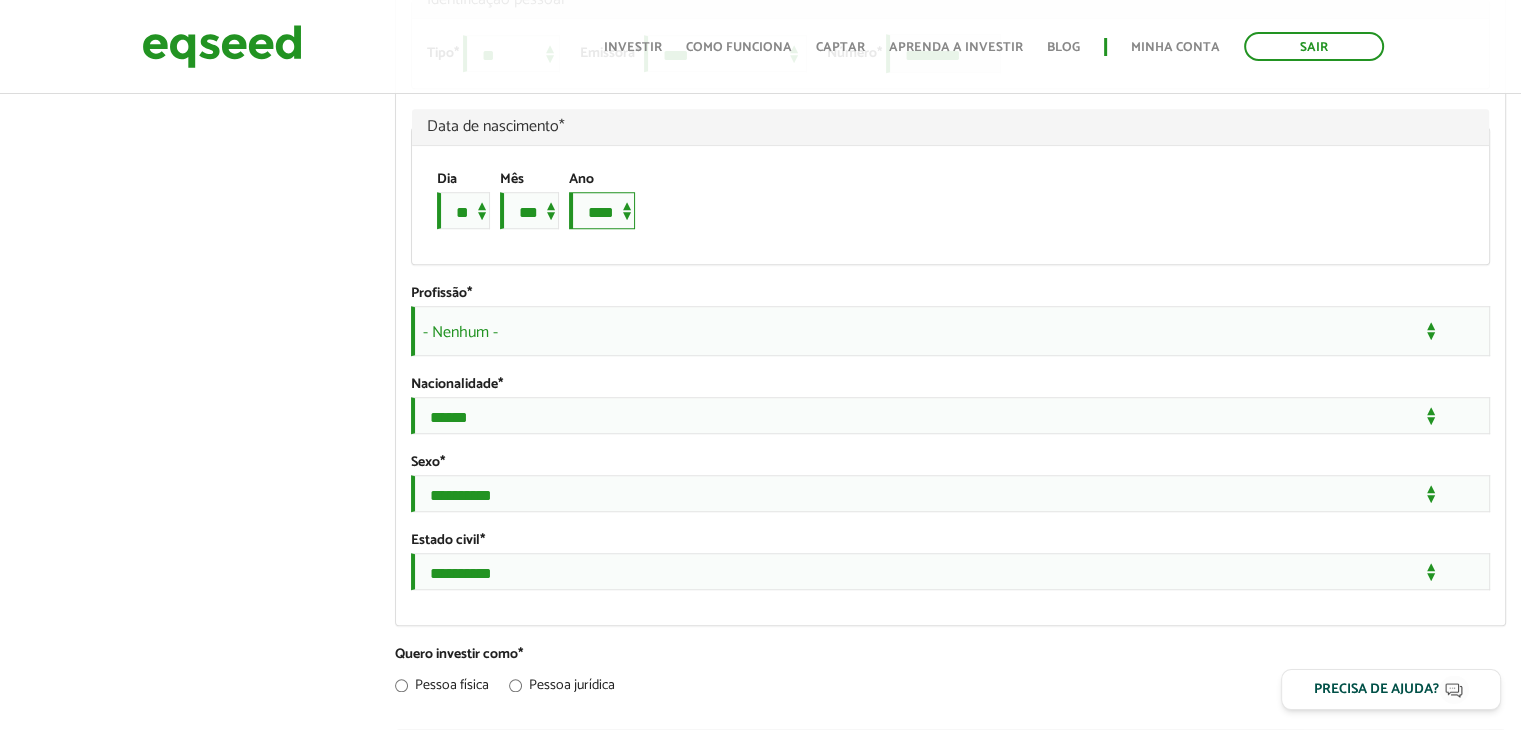 scroll, scrollTop: 1464, scrollLeft: 0, axis: vertical 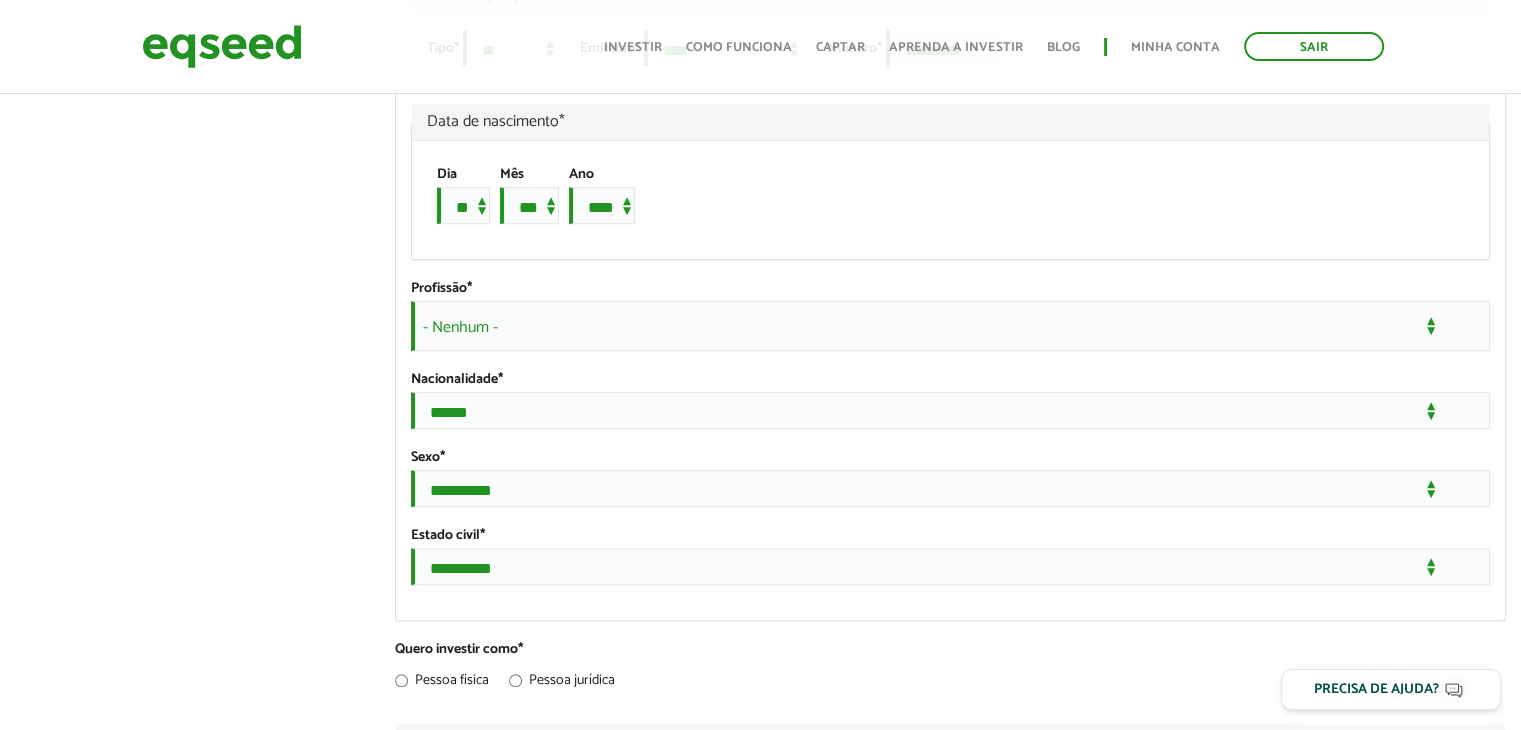 click on "- Nenhum -" at bounding box center [950, 326] 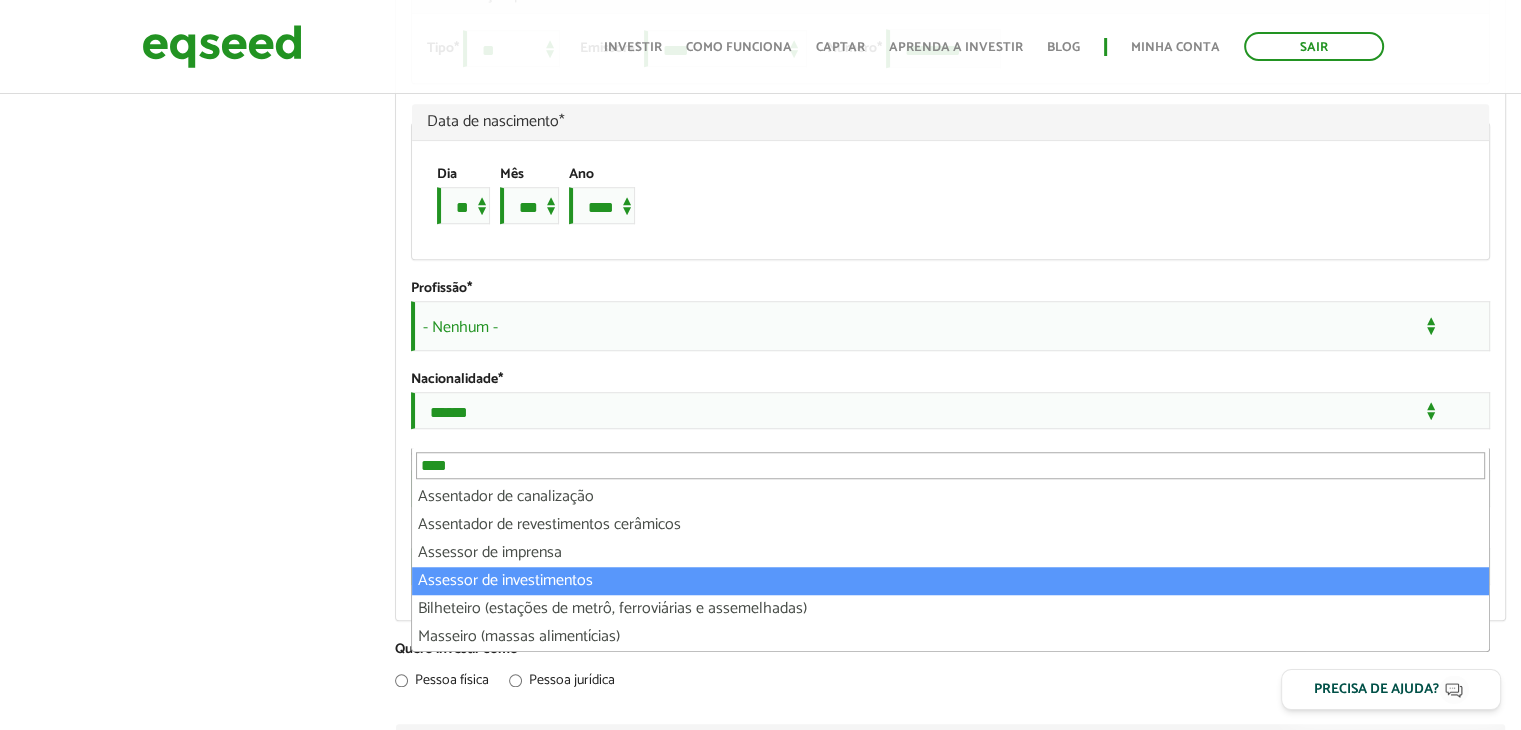 type on "****" 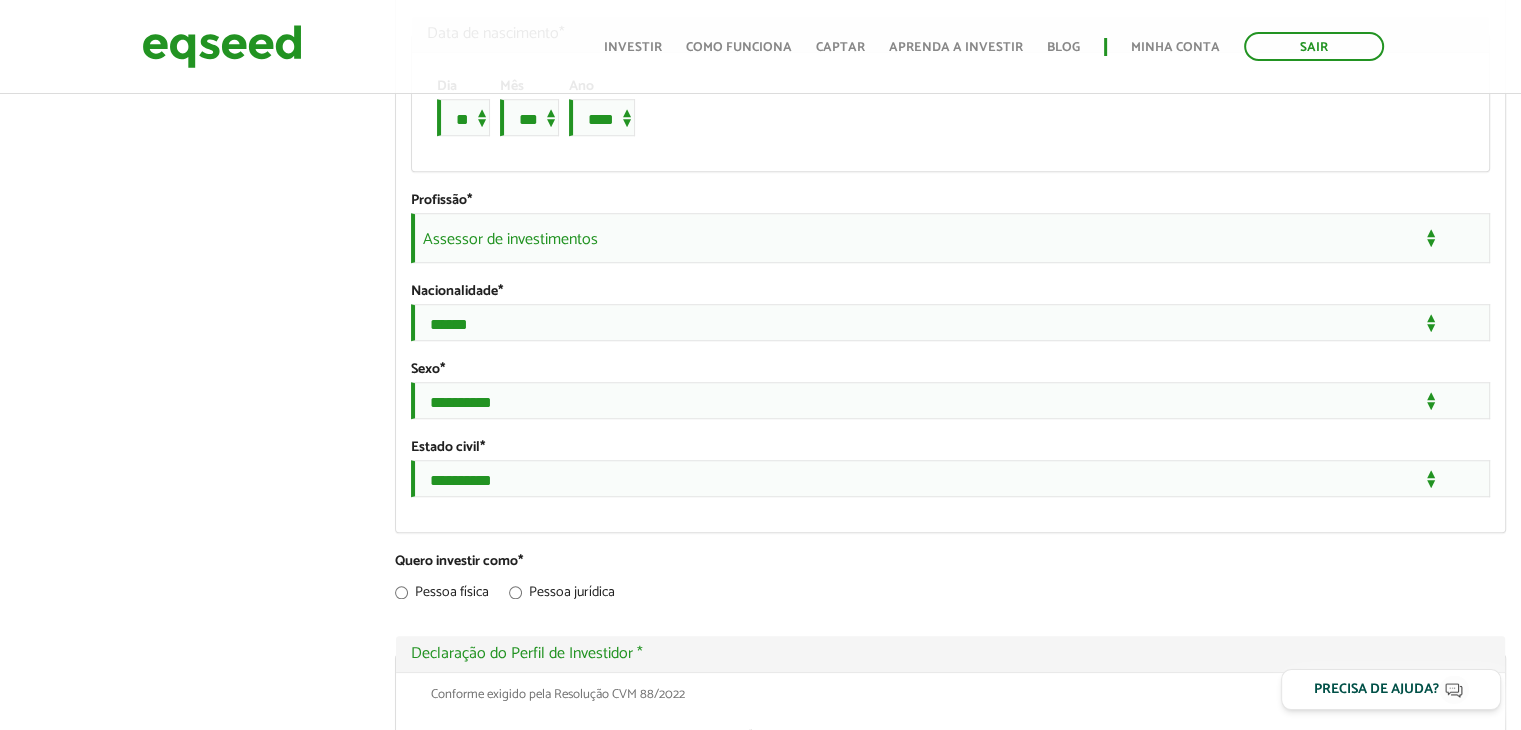 scroll, scrollTop: 1552, scrollLeft: 0, axis: vertical 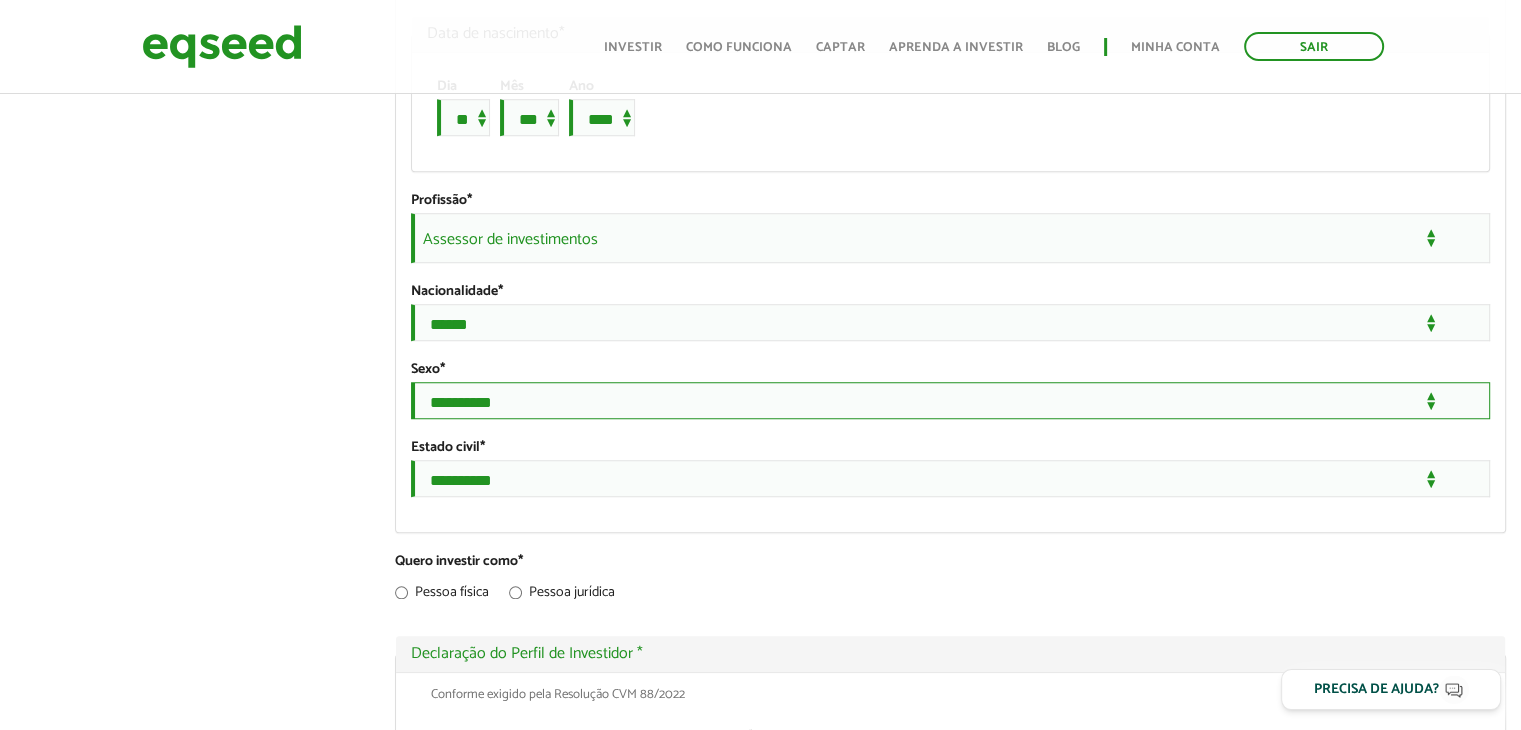 click on "**********" at bounding box center [950, 400] 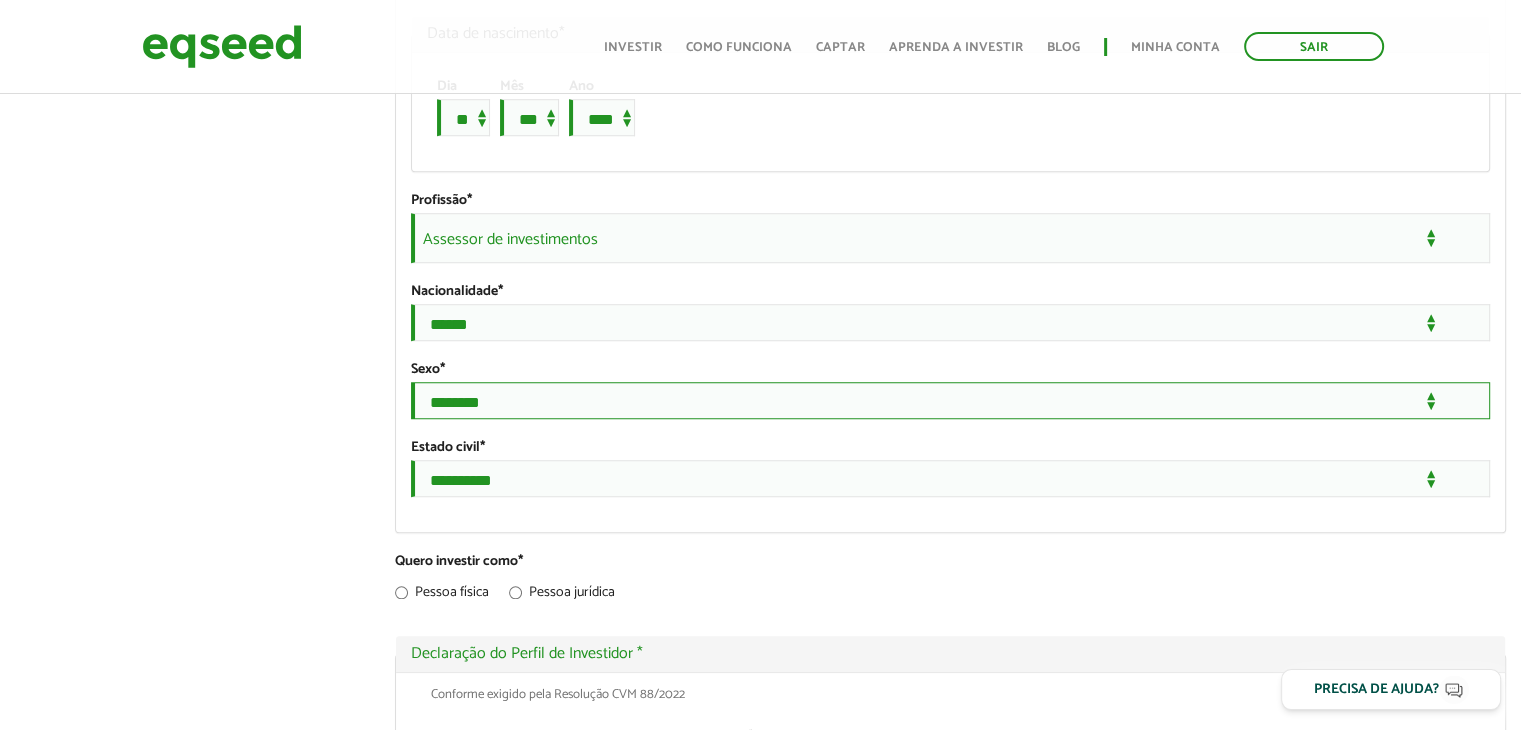 click on "**********" at bounding box center (950, 400) 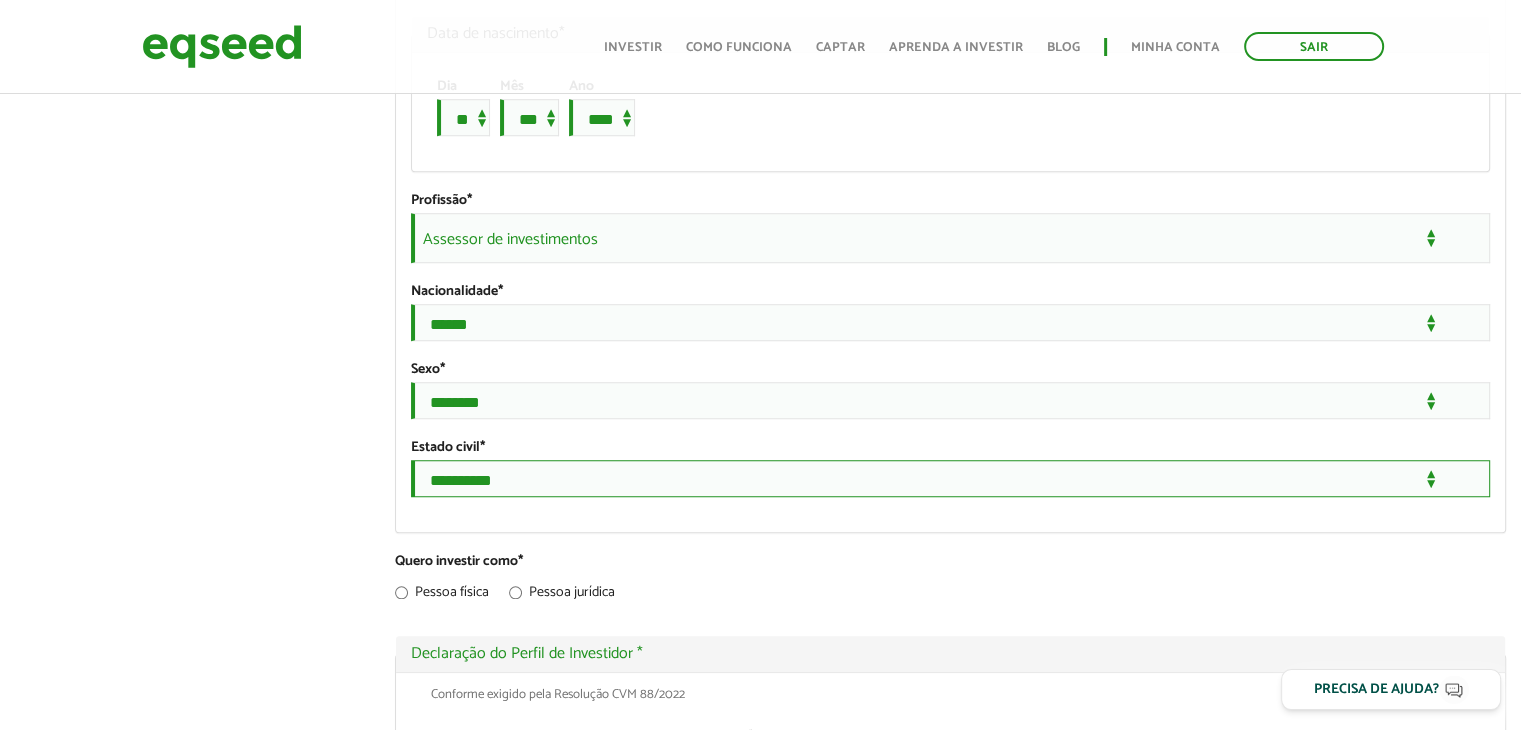 click on "**********" at bounding box center [950, 478] 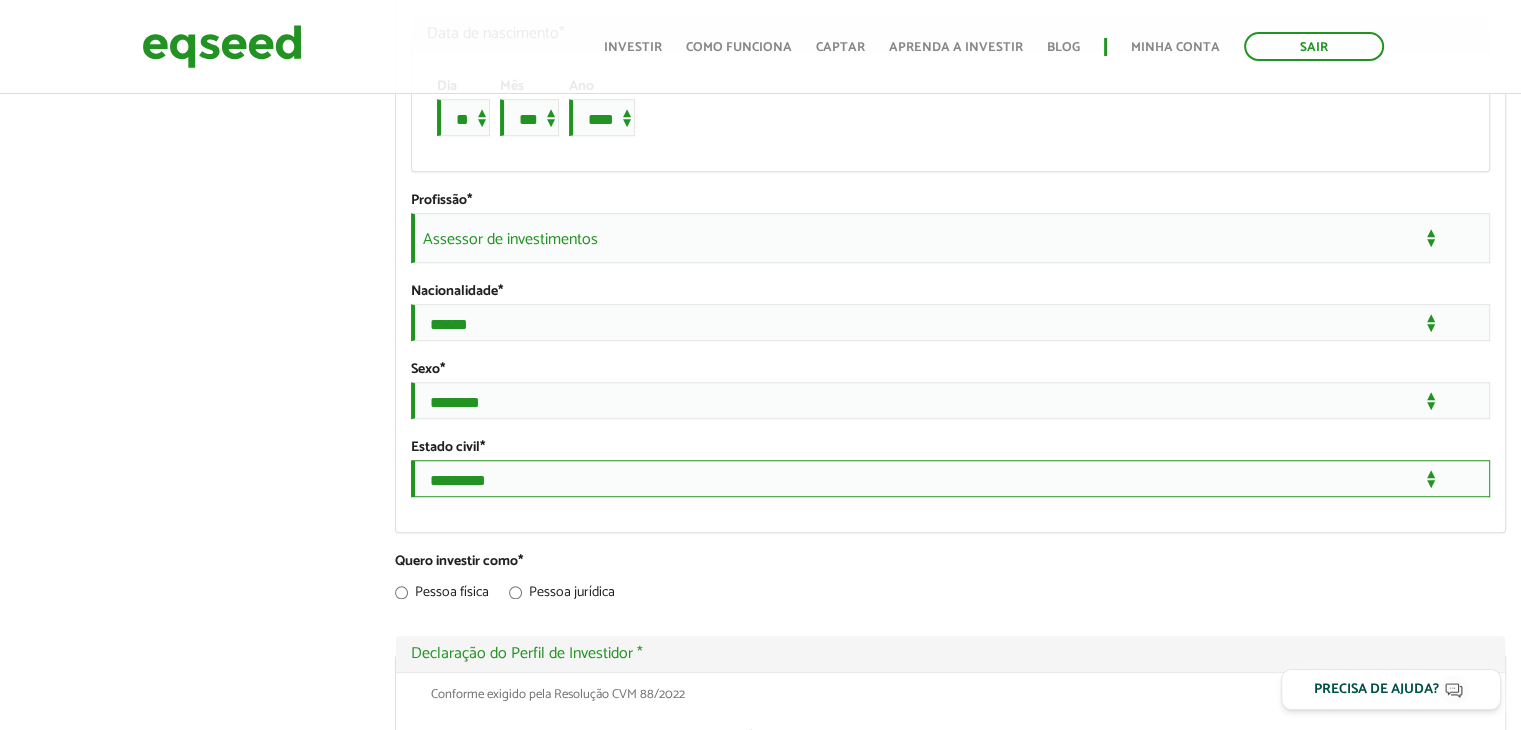 click on "**********" at bounding box center (950, 478) 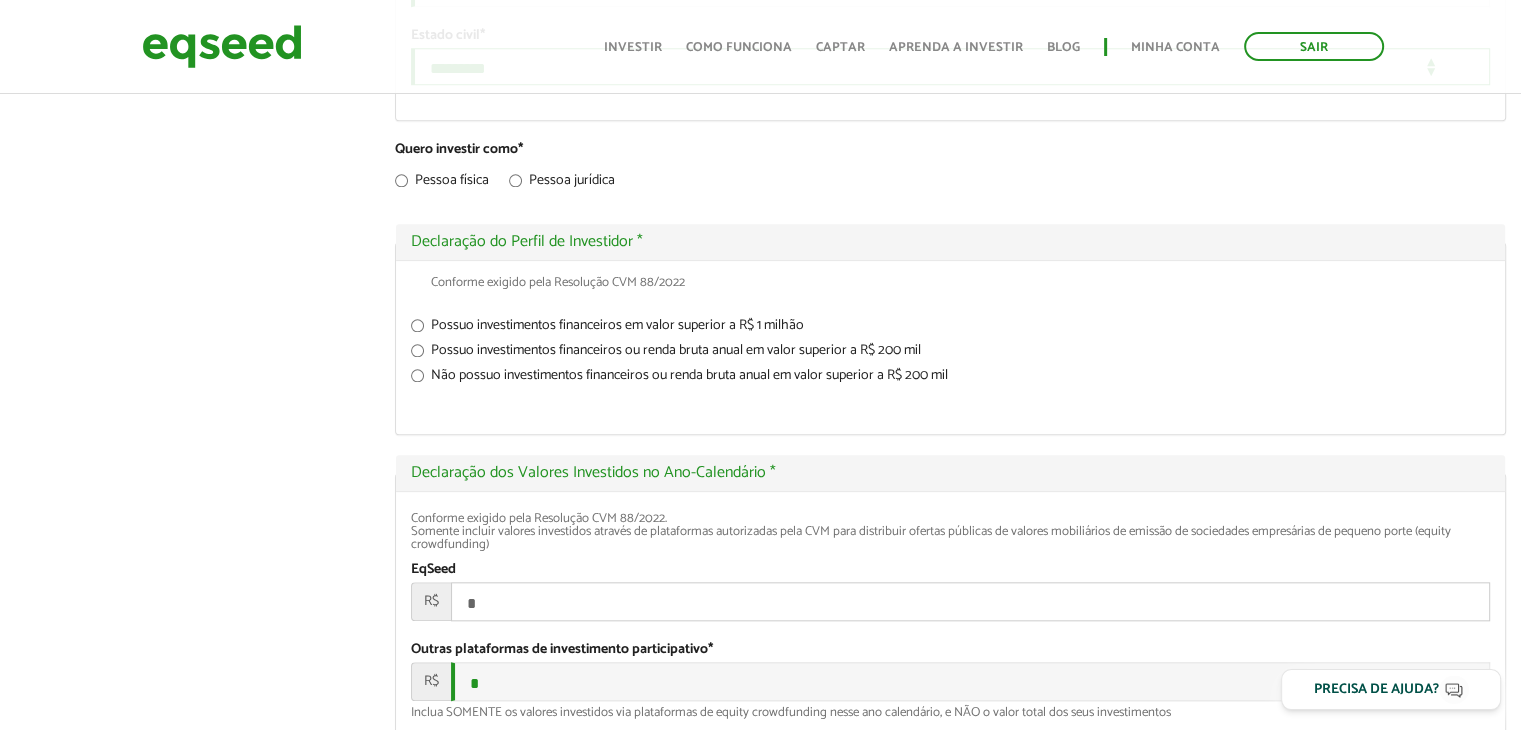 scroll, scrollTop: 1966, scrollLeft: 0, axis: vertical 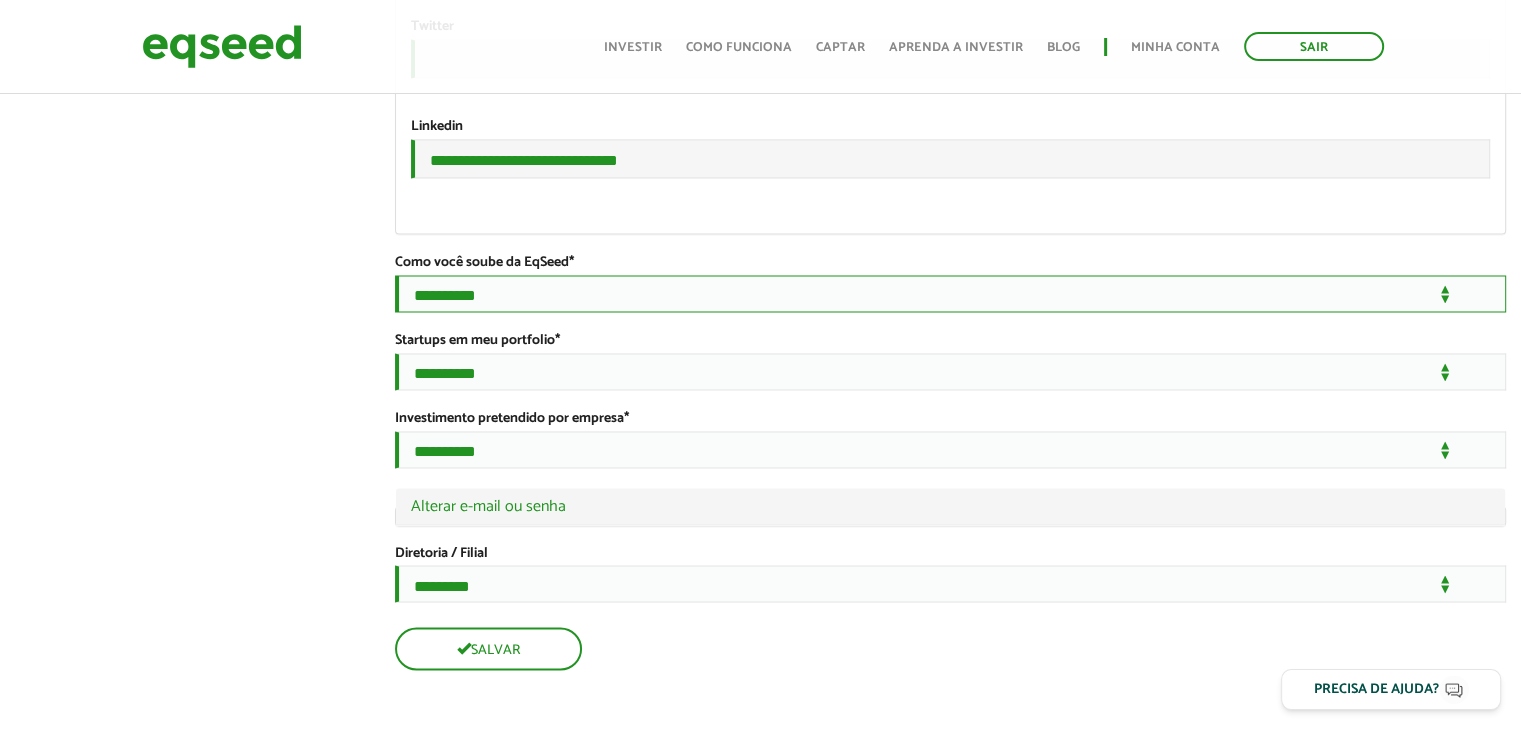 click on "**********" at bounding box center [950, 293] 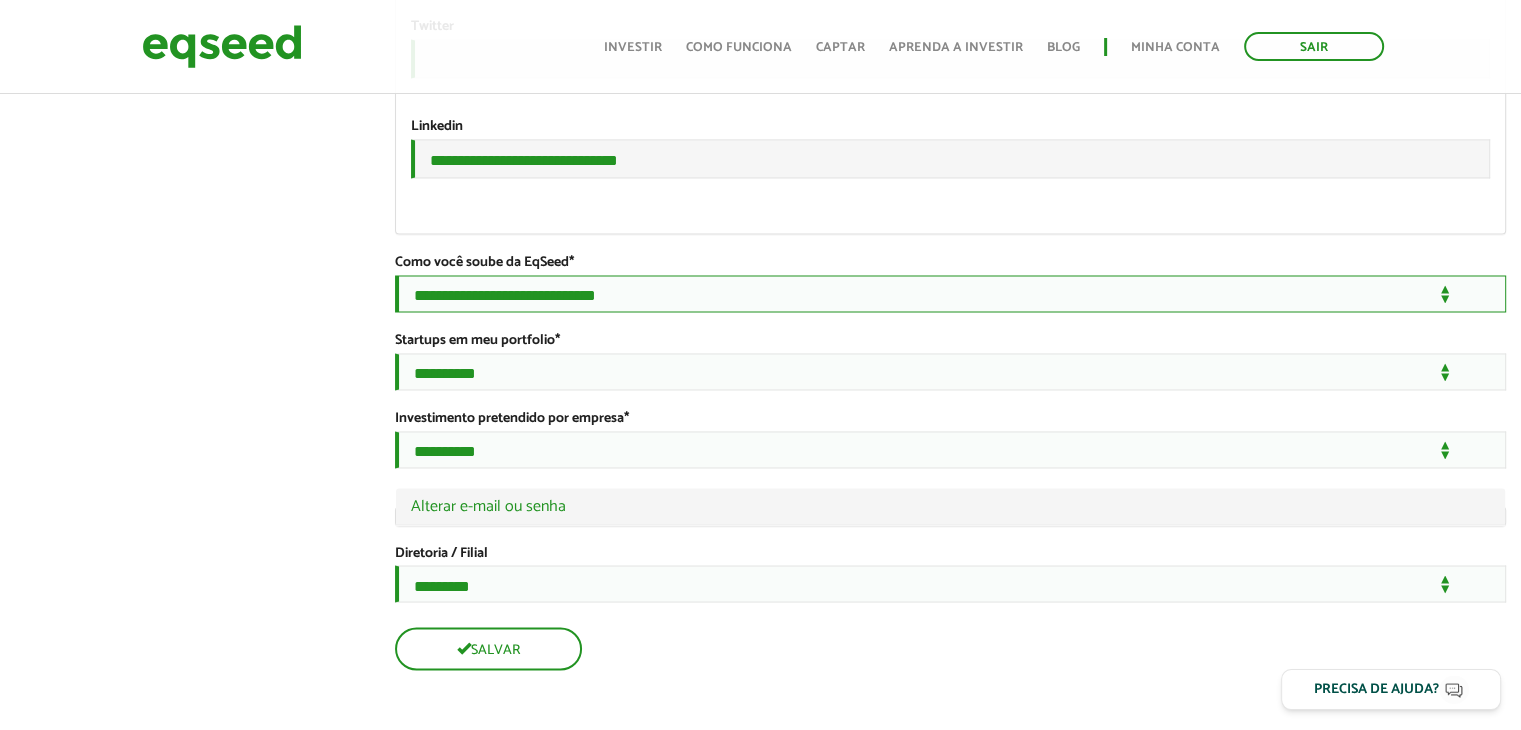 click on "**********" at bounding box center (950, 293) 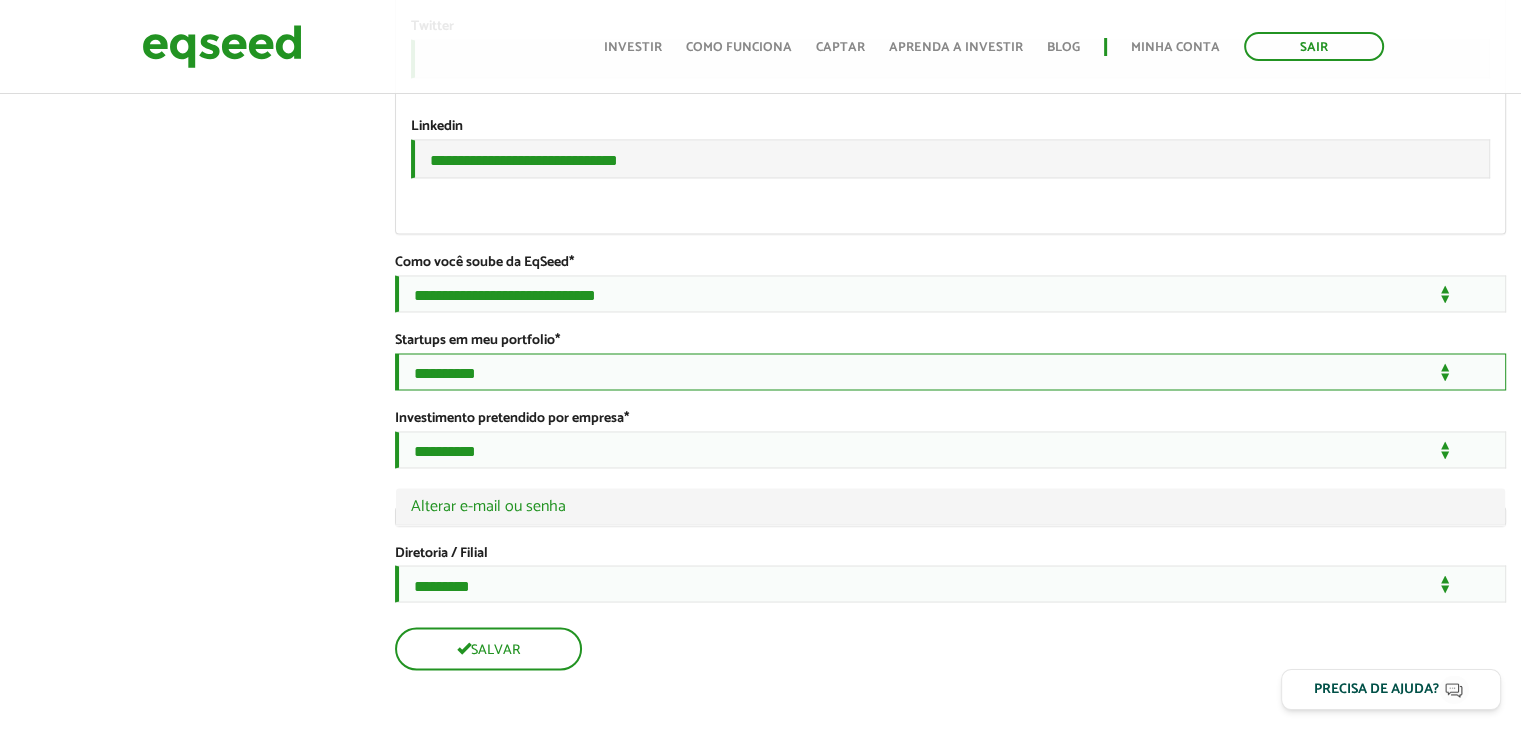 click on "**********" at bounding box center [950, 371] 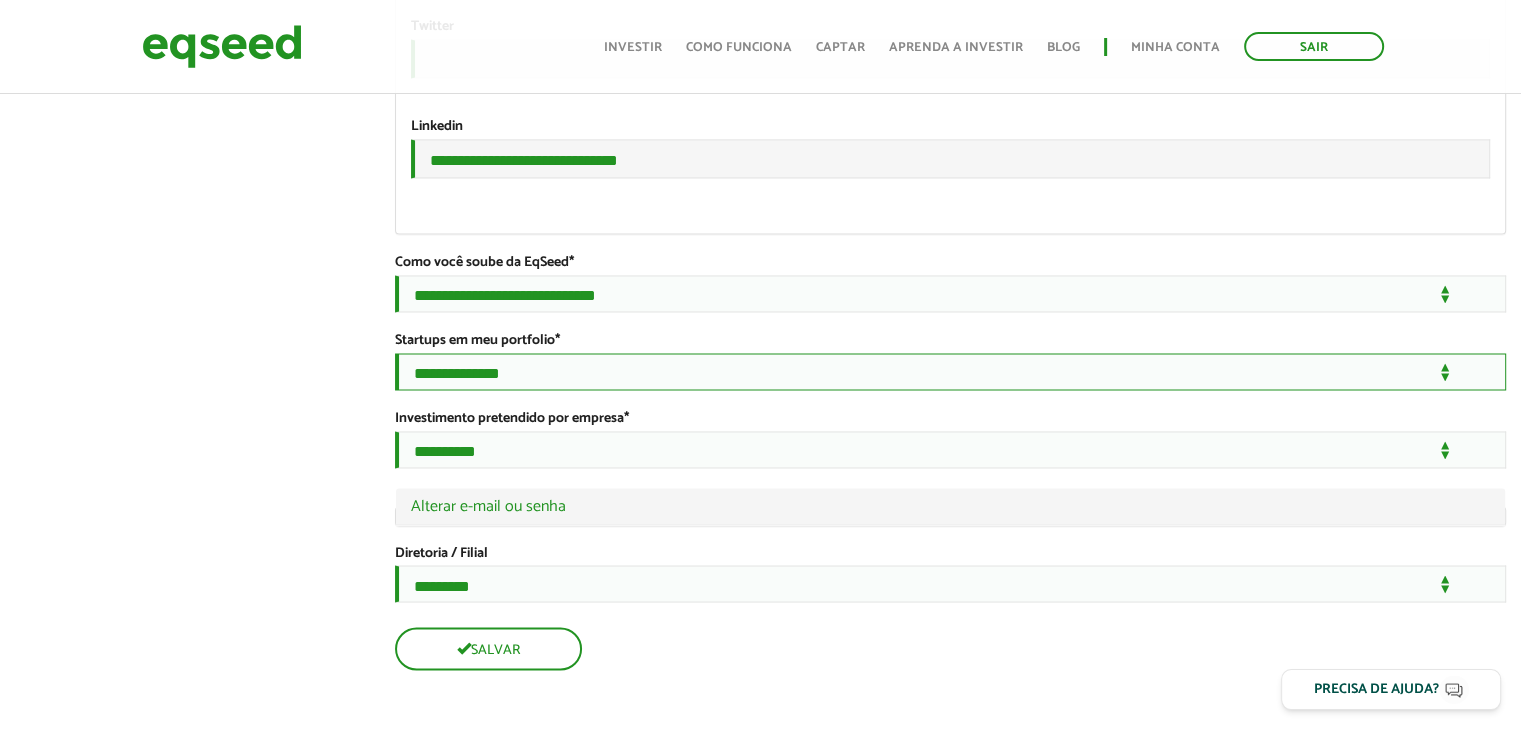 click on "**********" at bounding box center [950, 371] 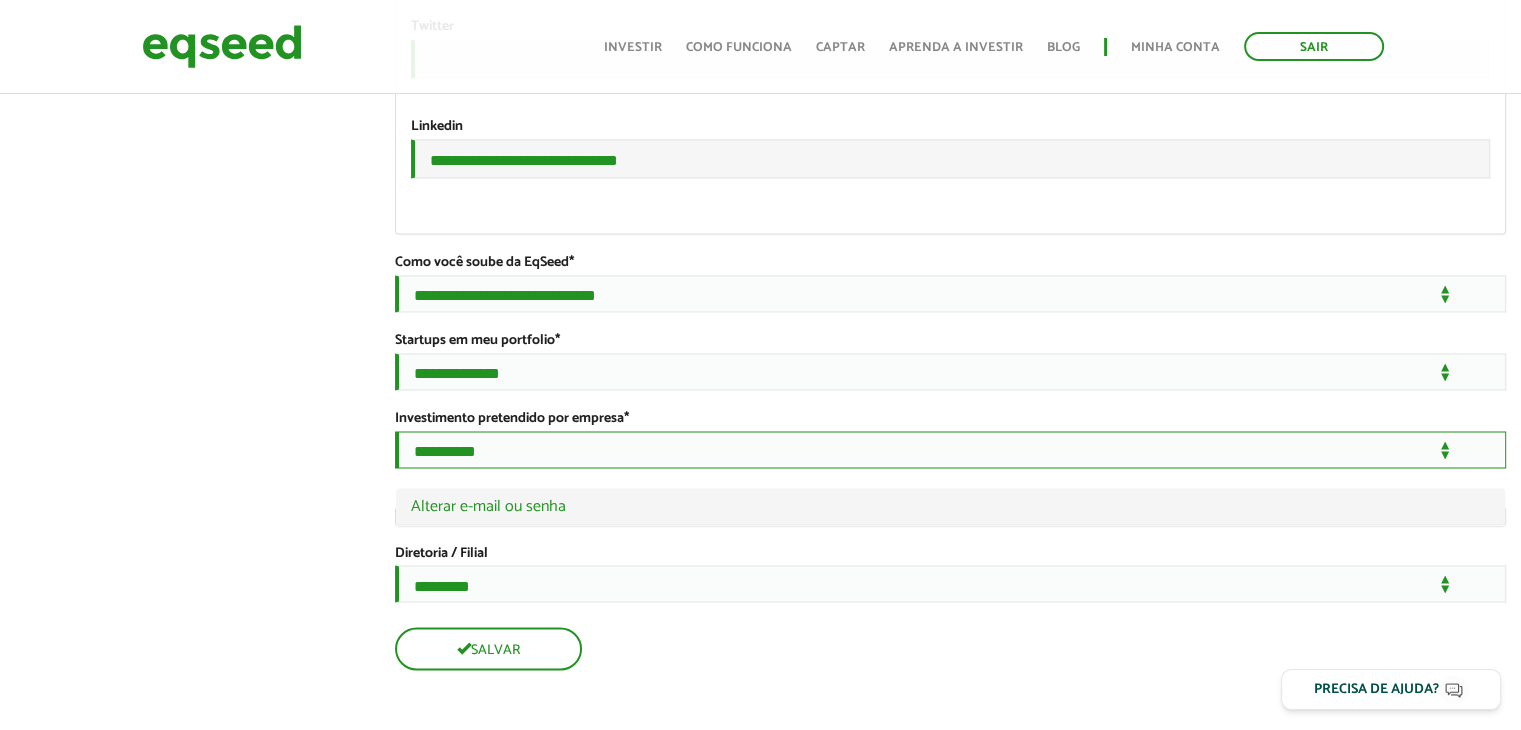 click on "**********" at bounding box center [950, 449] 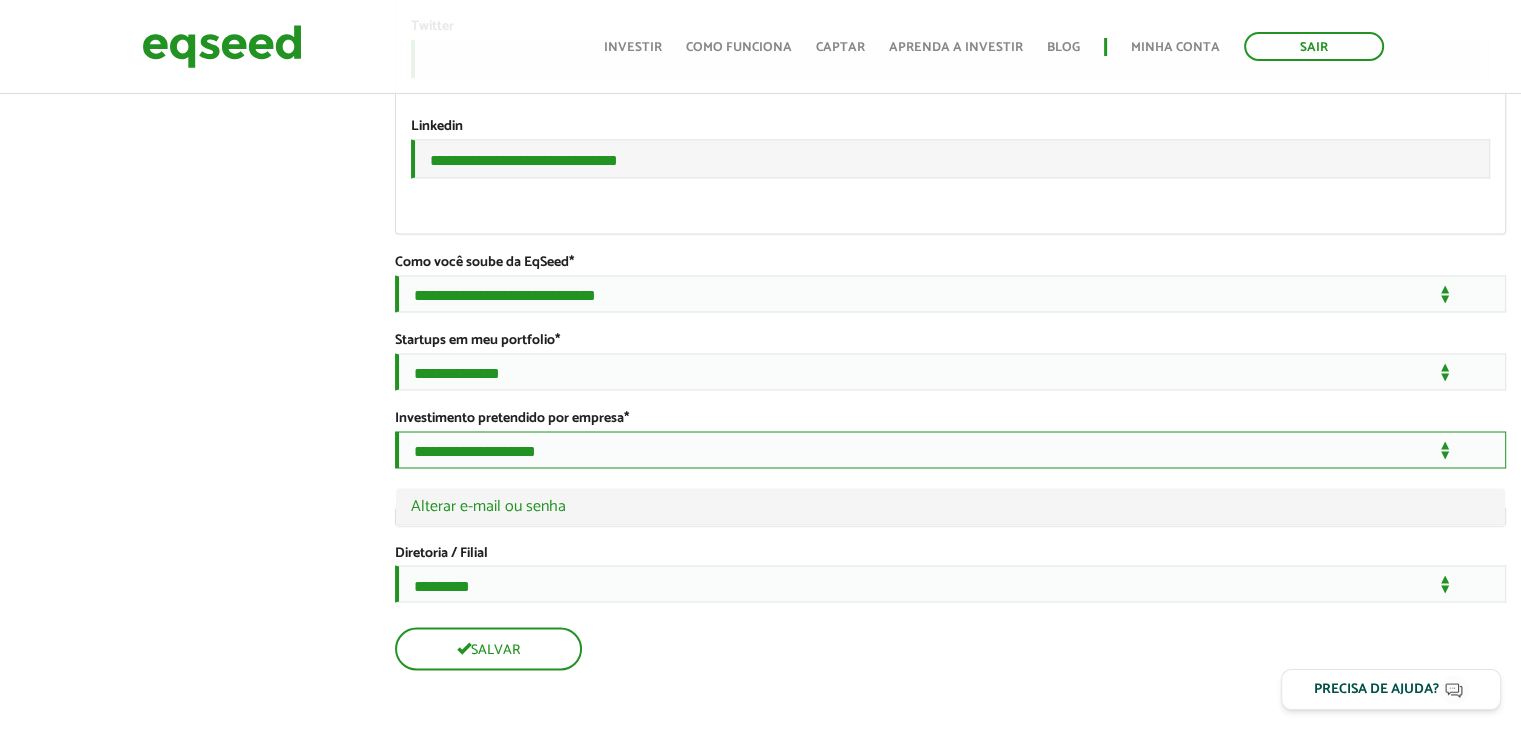 click on "**********" at bounding box center [950, 449] 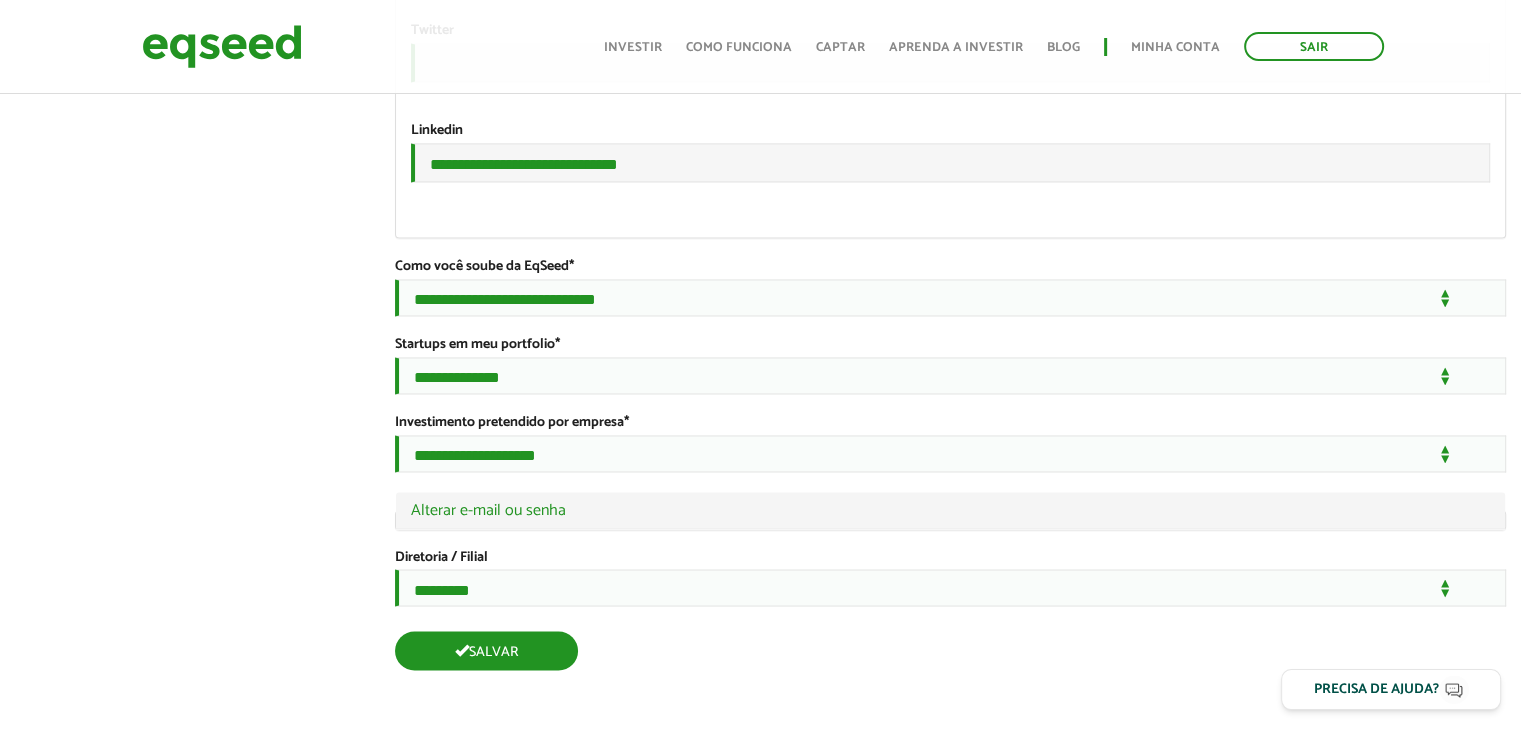 scroll, scrollTop: 3528, scrollLeft: 0, axis: vertical 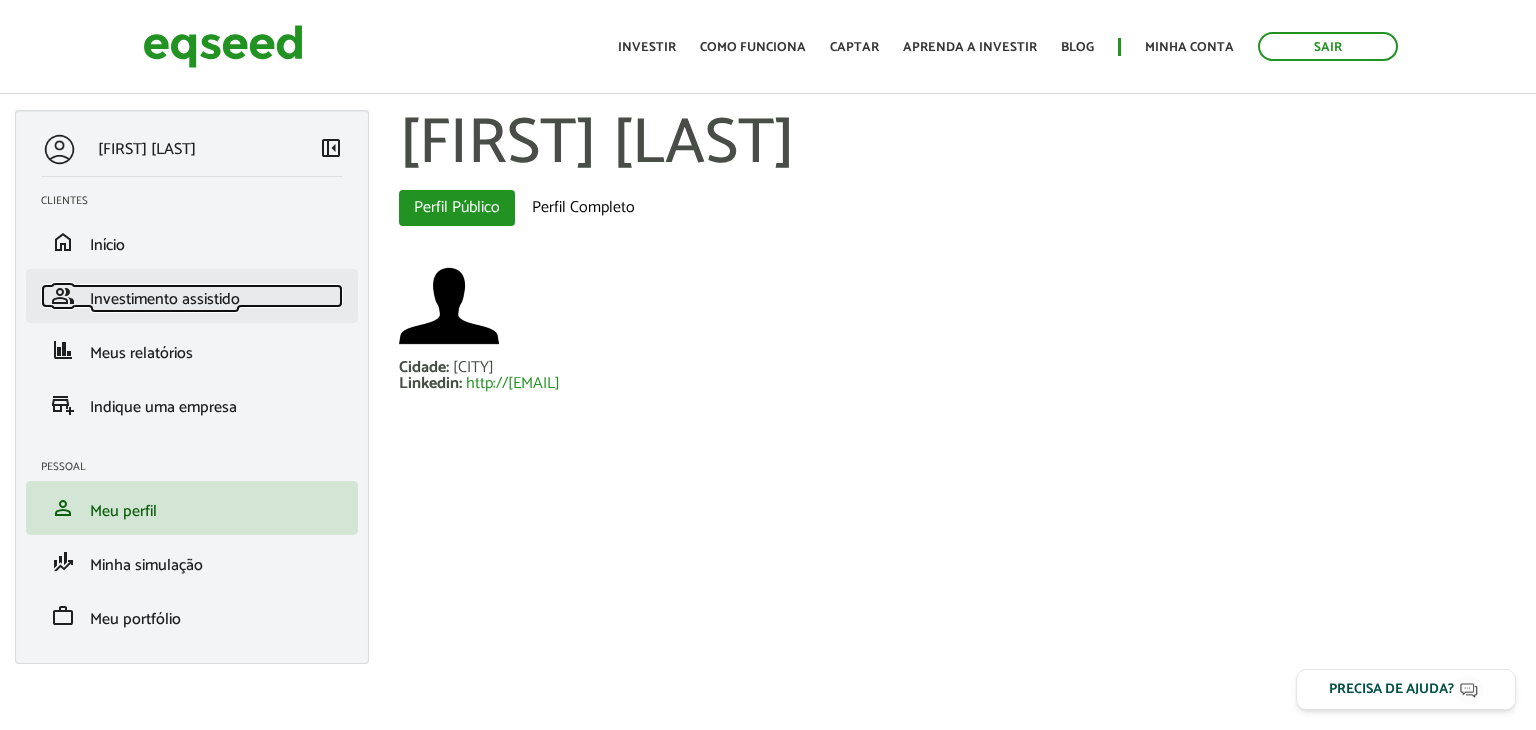 click on "Investimento assistido" at bounding box center [165, 299] 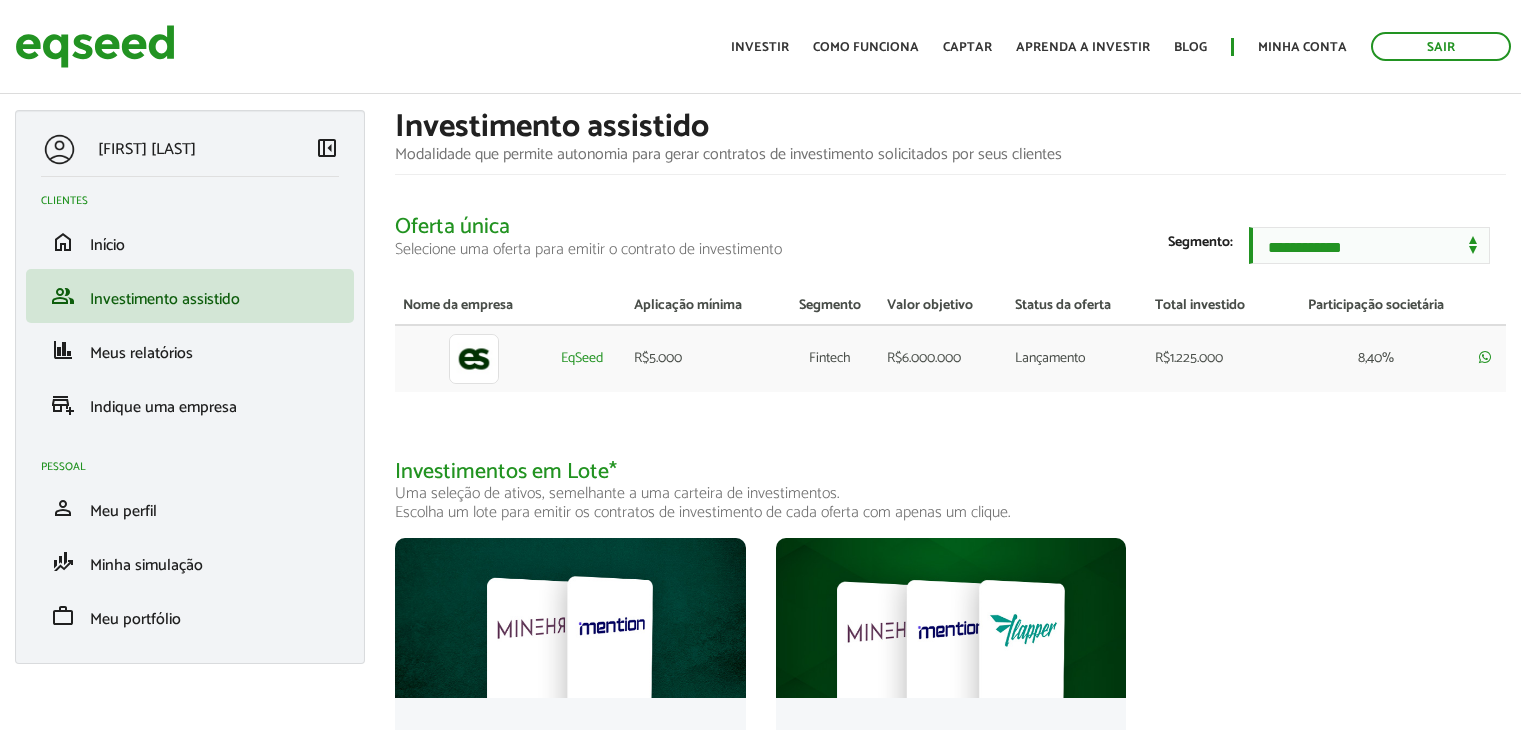 scroll, scrollTop: 0, scrollLeft: 0, axis: both 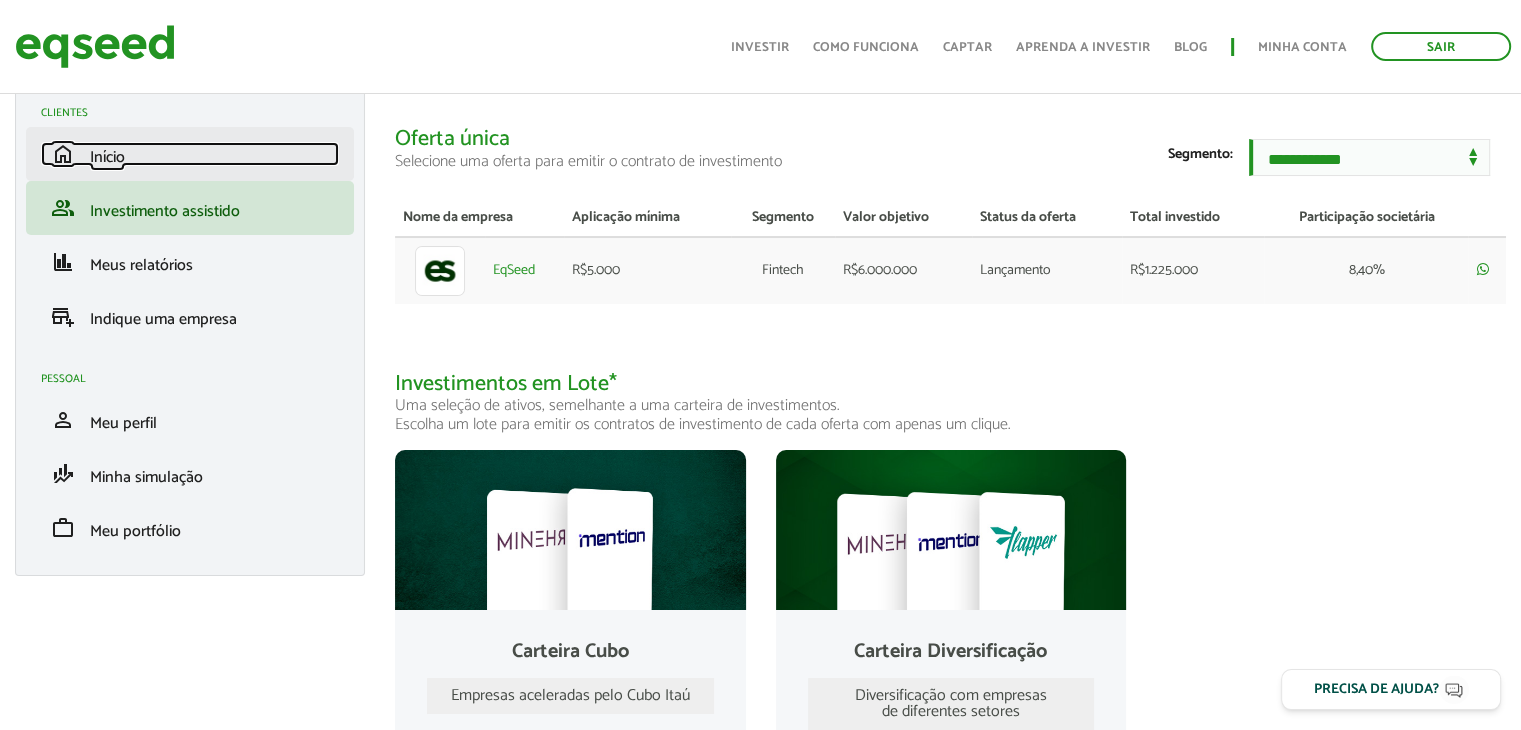 click on "home Início" at bounding box center (190, 154) 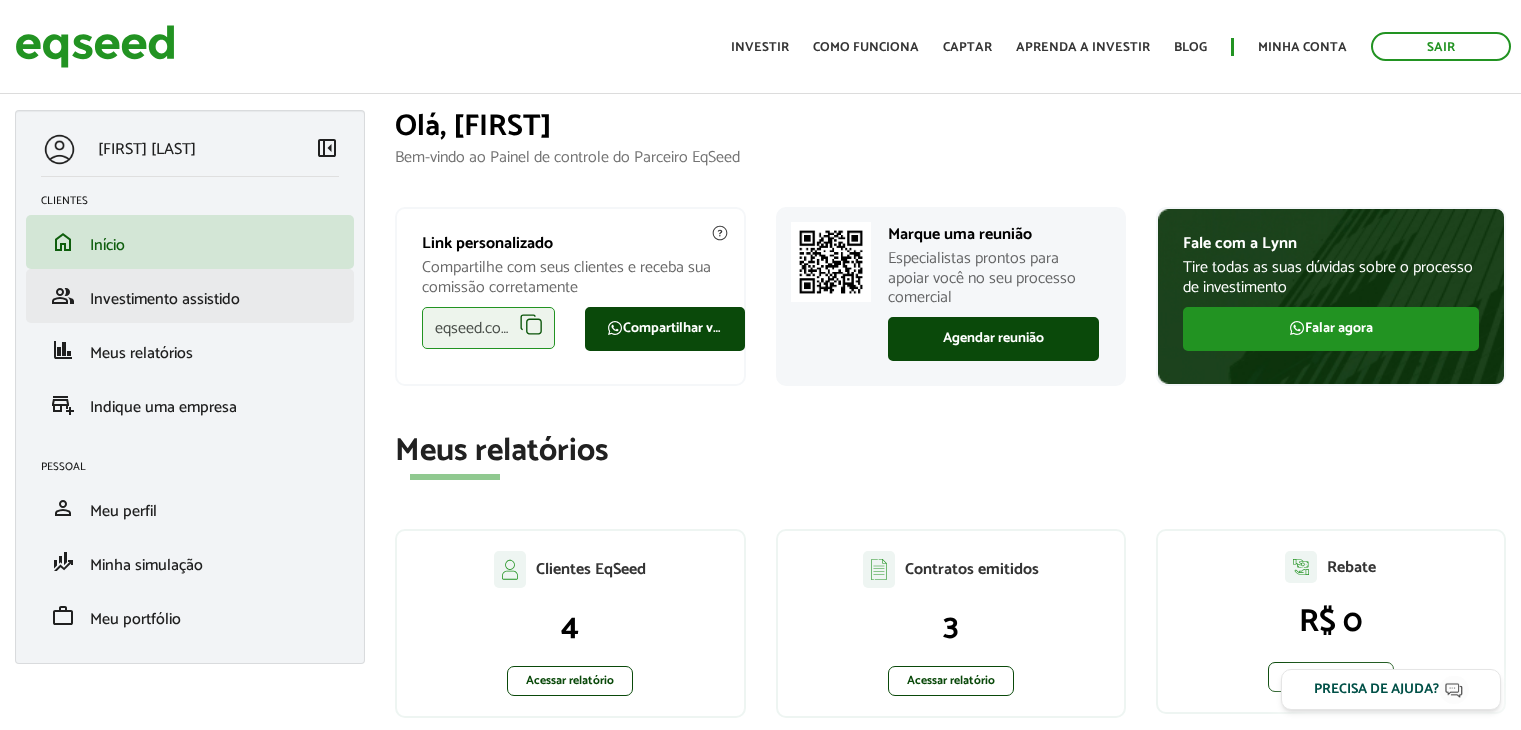 scroll, scrollTop: 0, scrollLeft: 0, axis: both 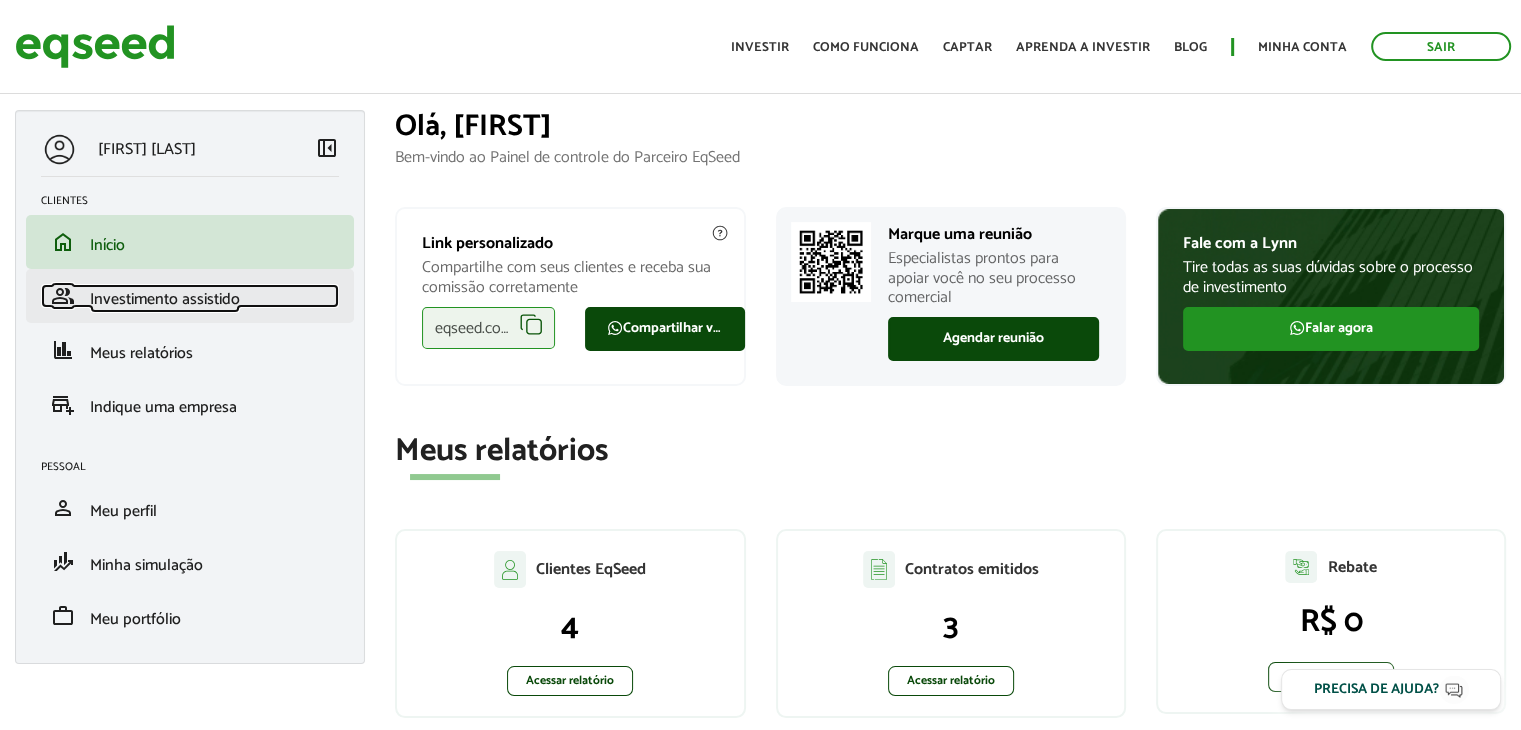 click on "Investimento assistido" at bounding box center (165, 299) 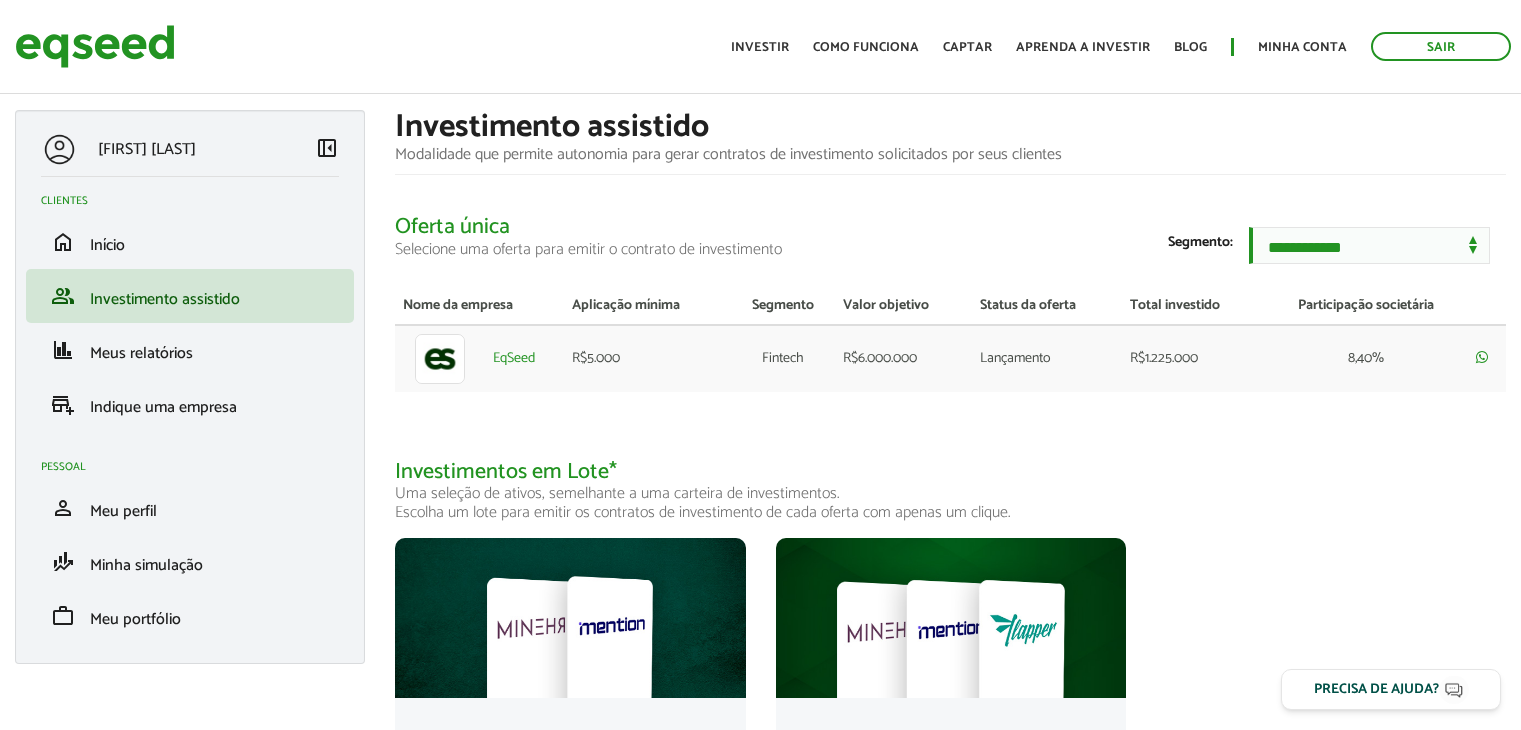 scroll, scrollTop: 0, scrollLeft: 0, axis: both 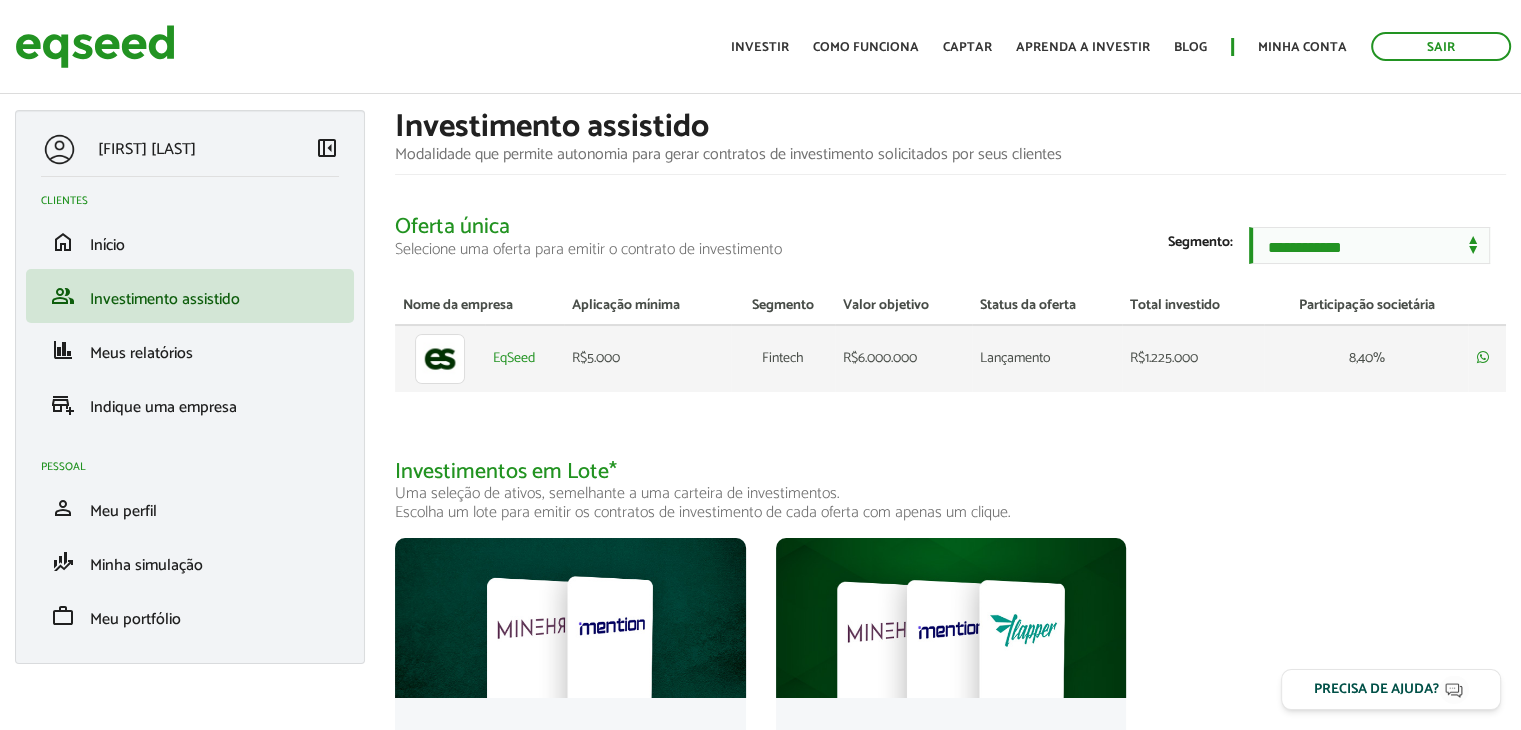 click on "Lançamento" at bounding box center [1047, 358] 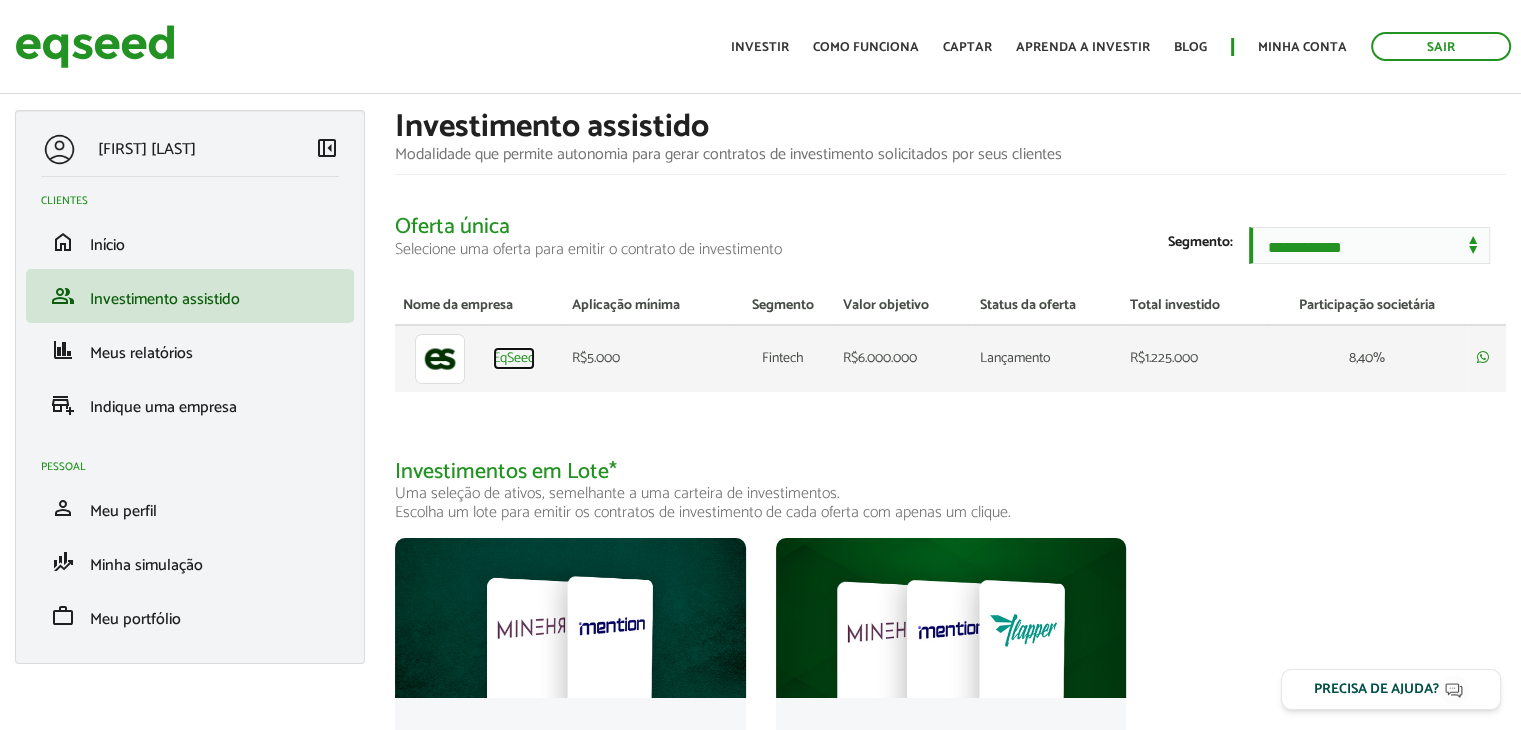 click on "EqSeed" at bounding box center (514, 359) 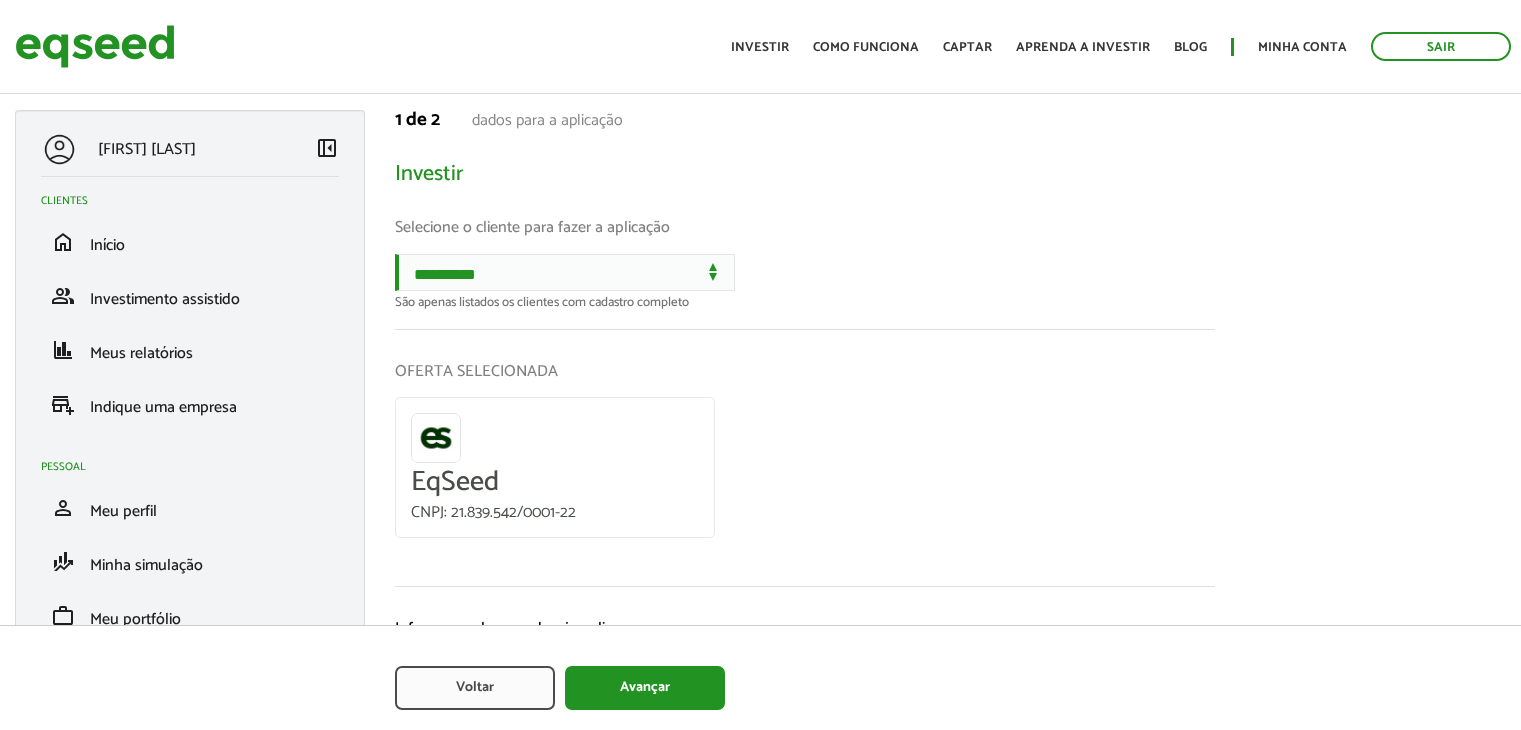 scroll, scrollTop: 0, scrollLeft: 0, axis: both 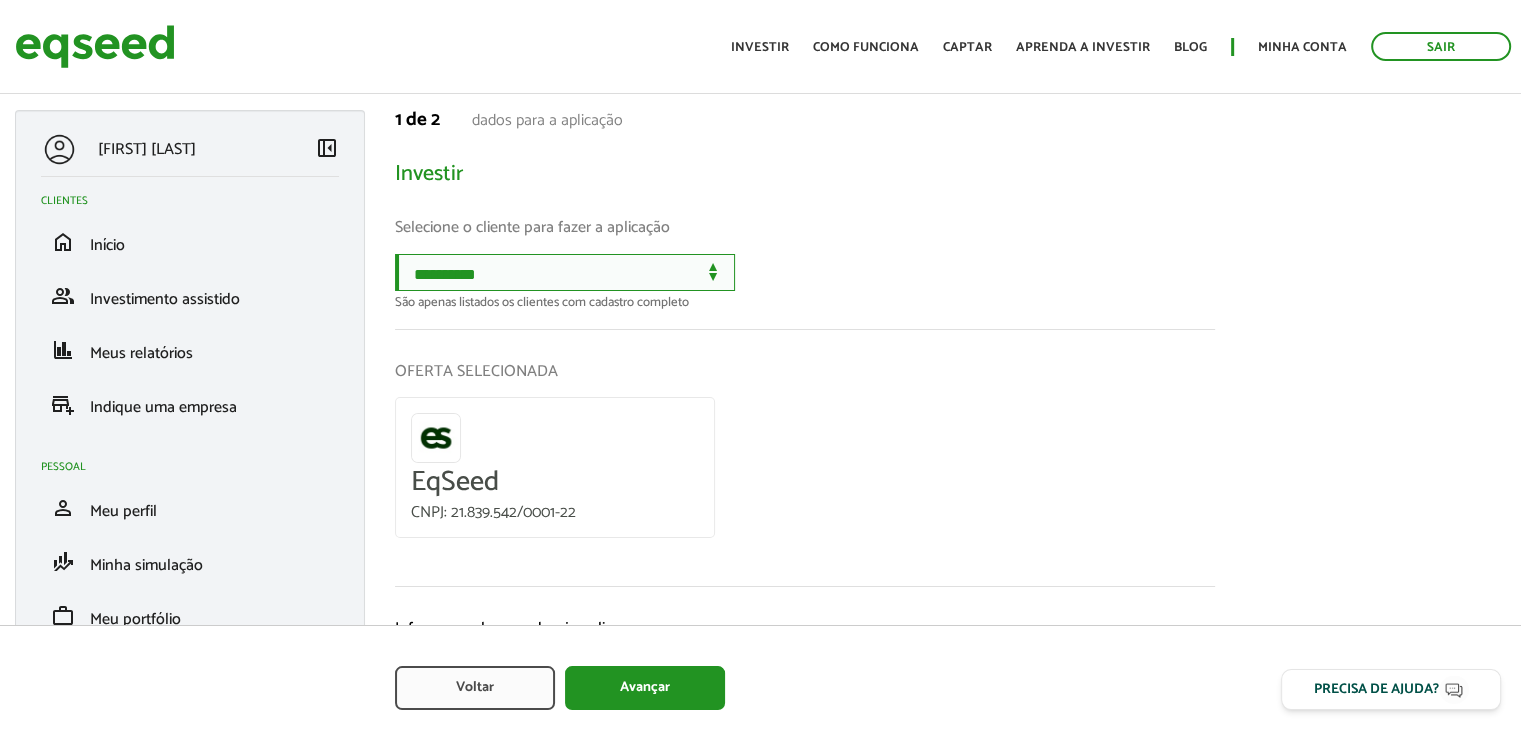 click on "**********" at bounding box center [565, 272] 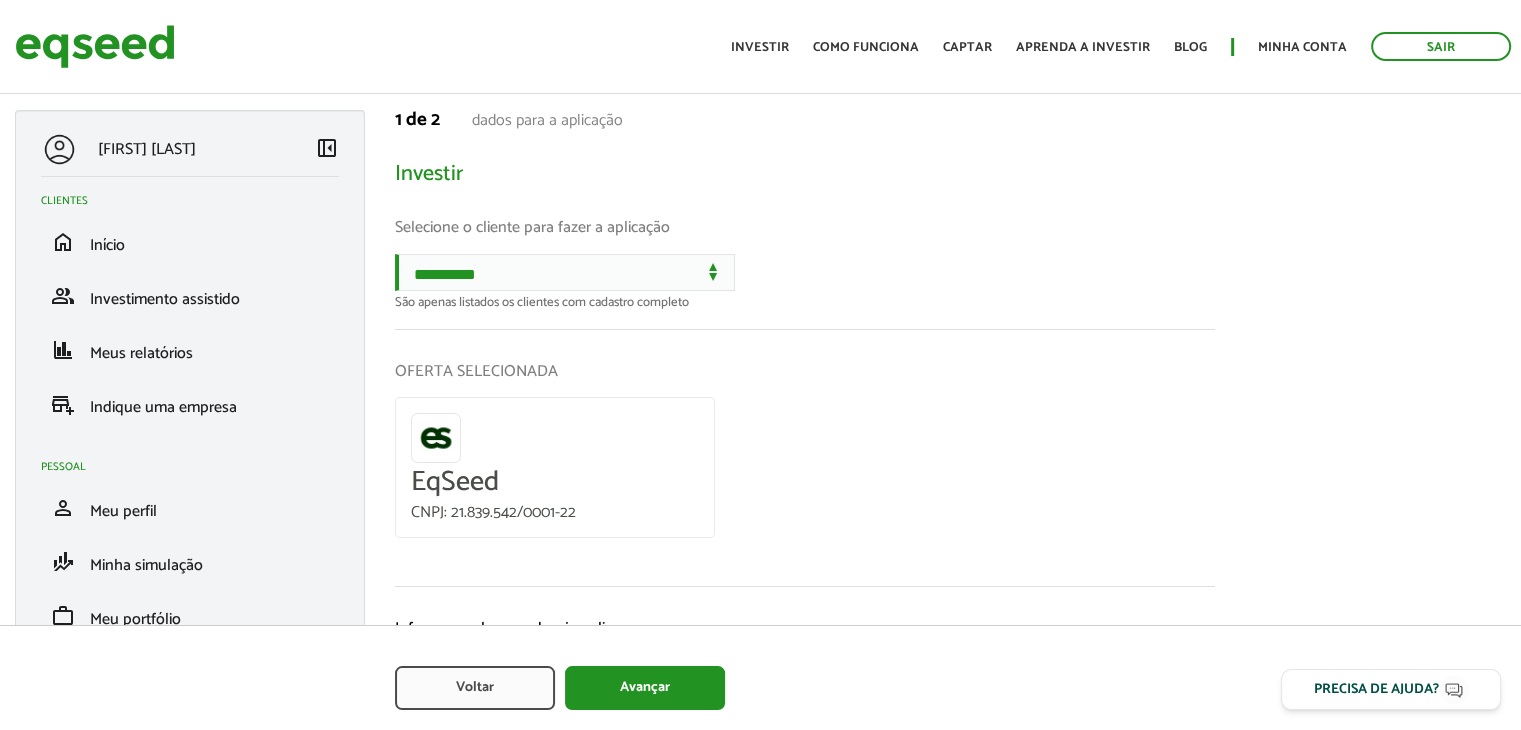 click on "OFERTA SELECIONADA" at bounding box center (805, 371) 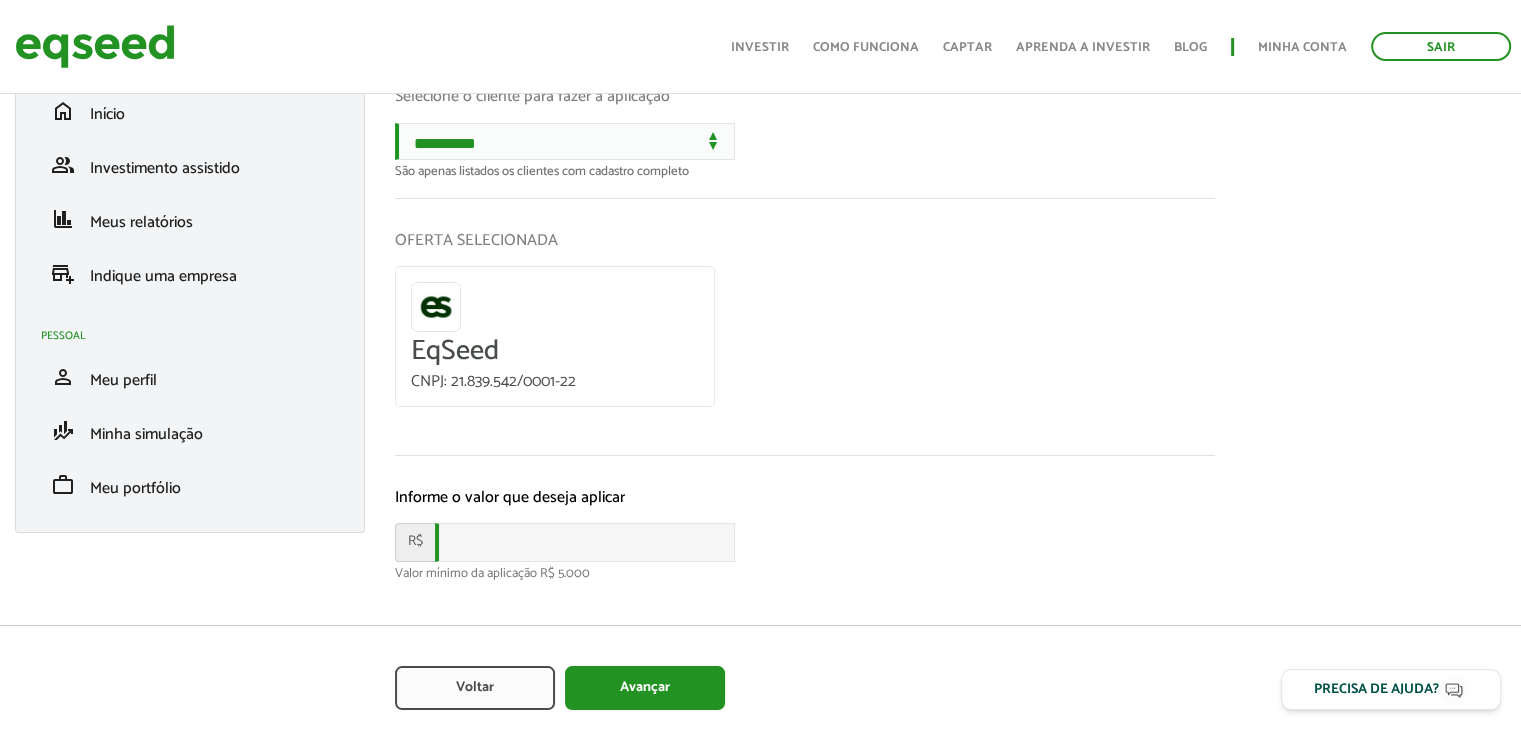 scroll, scrollTop: 0, scrollLeft: 0, axis: both 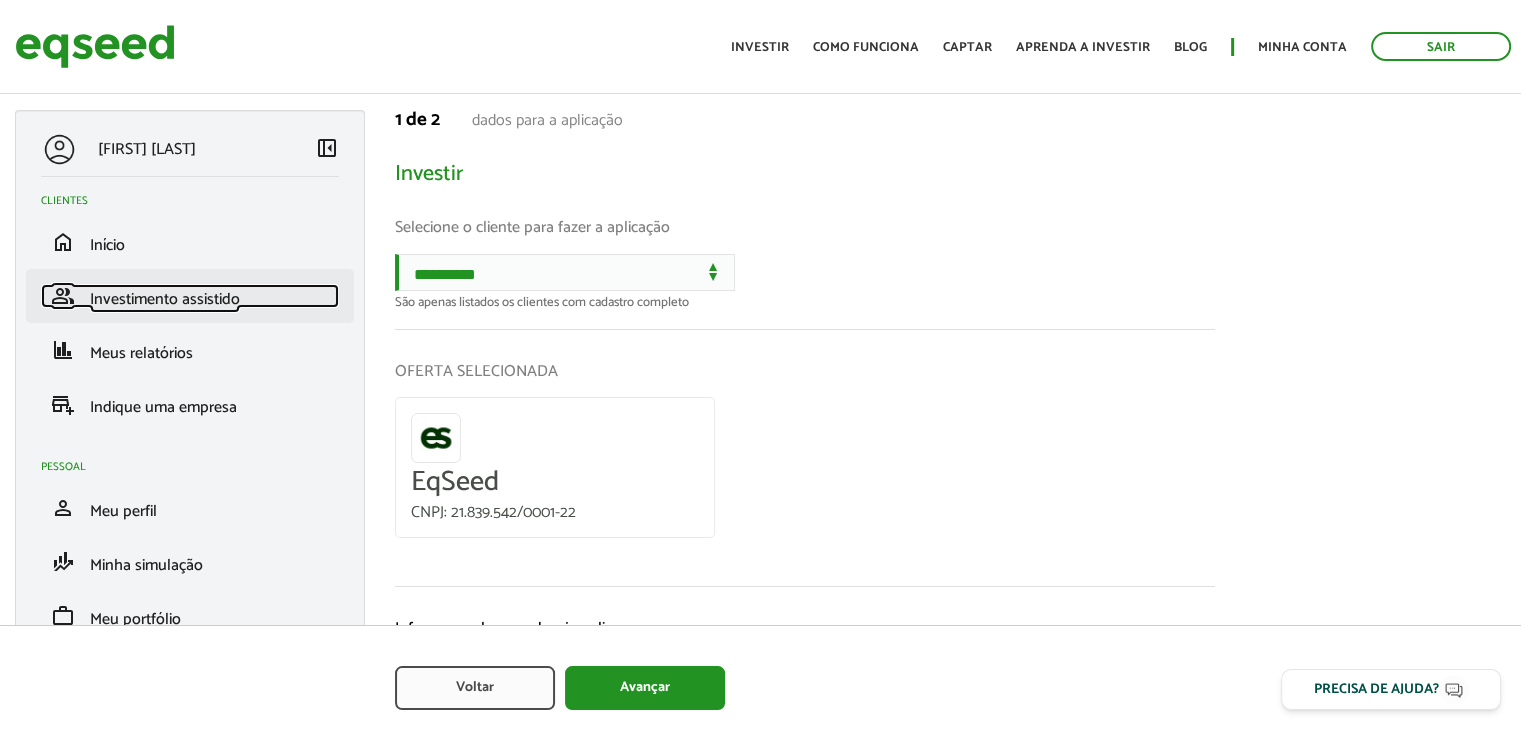 click on "Investimento assistido" at bounding box center [165, 299] 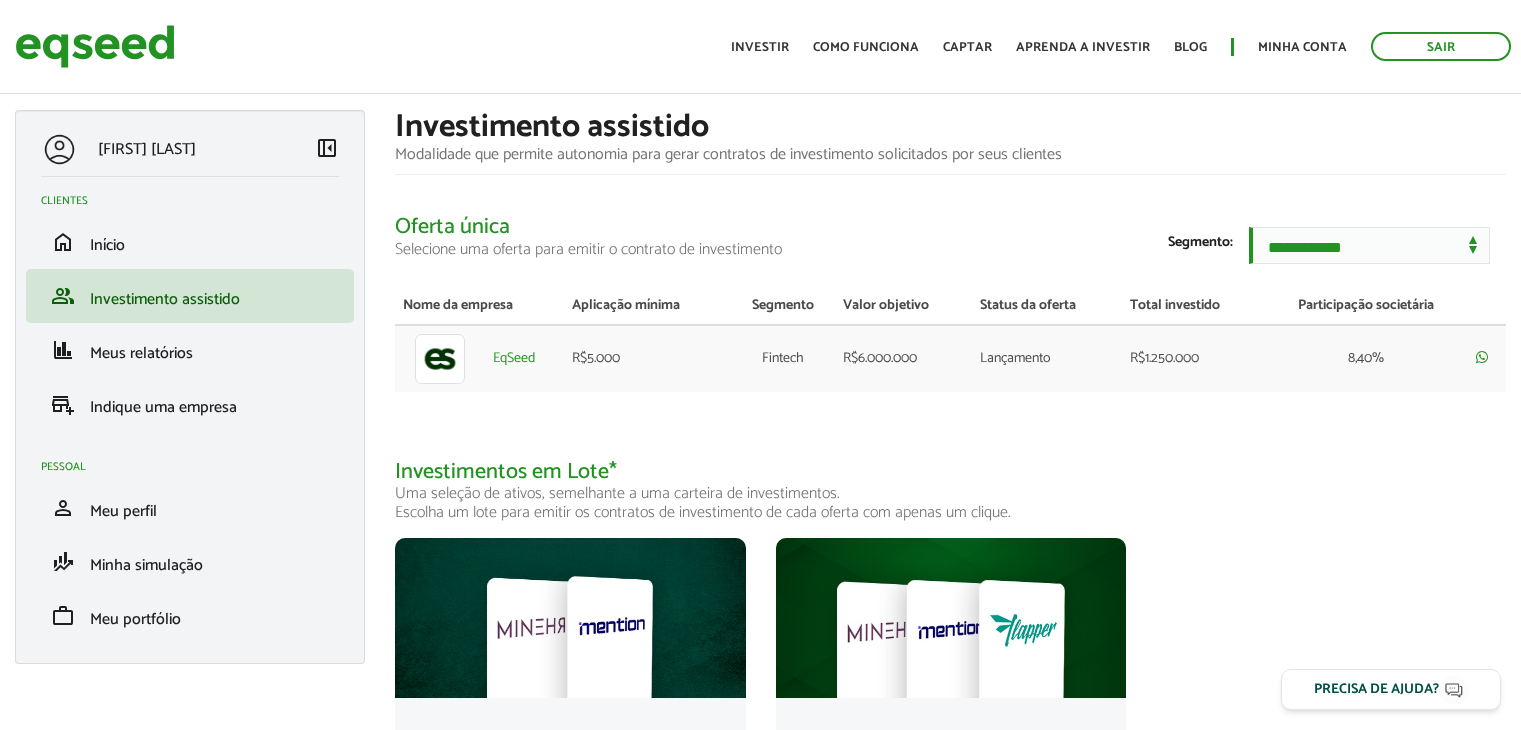 scroll, scrollTop: 0, scrollLeft: 0, axis: both 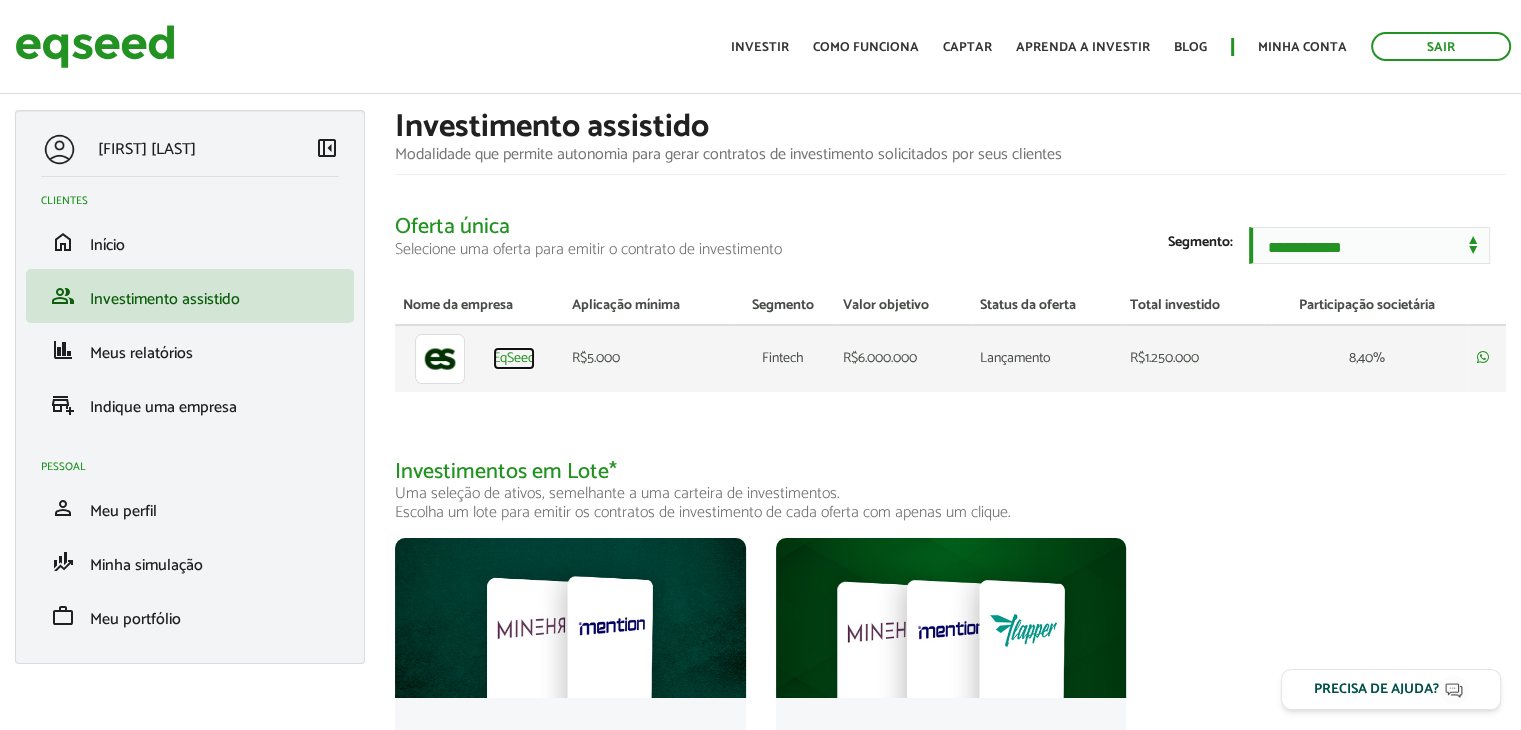 click on "EqSeed" at bounding box center (514, 359) 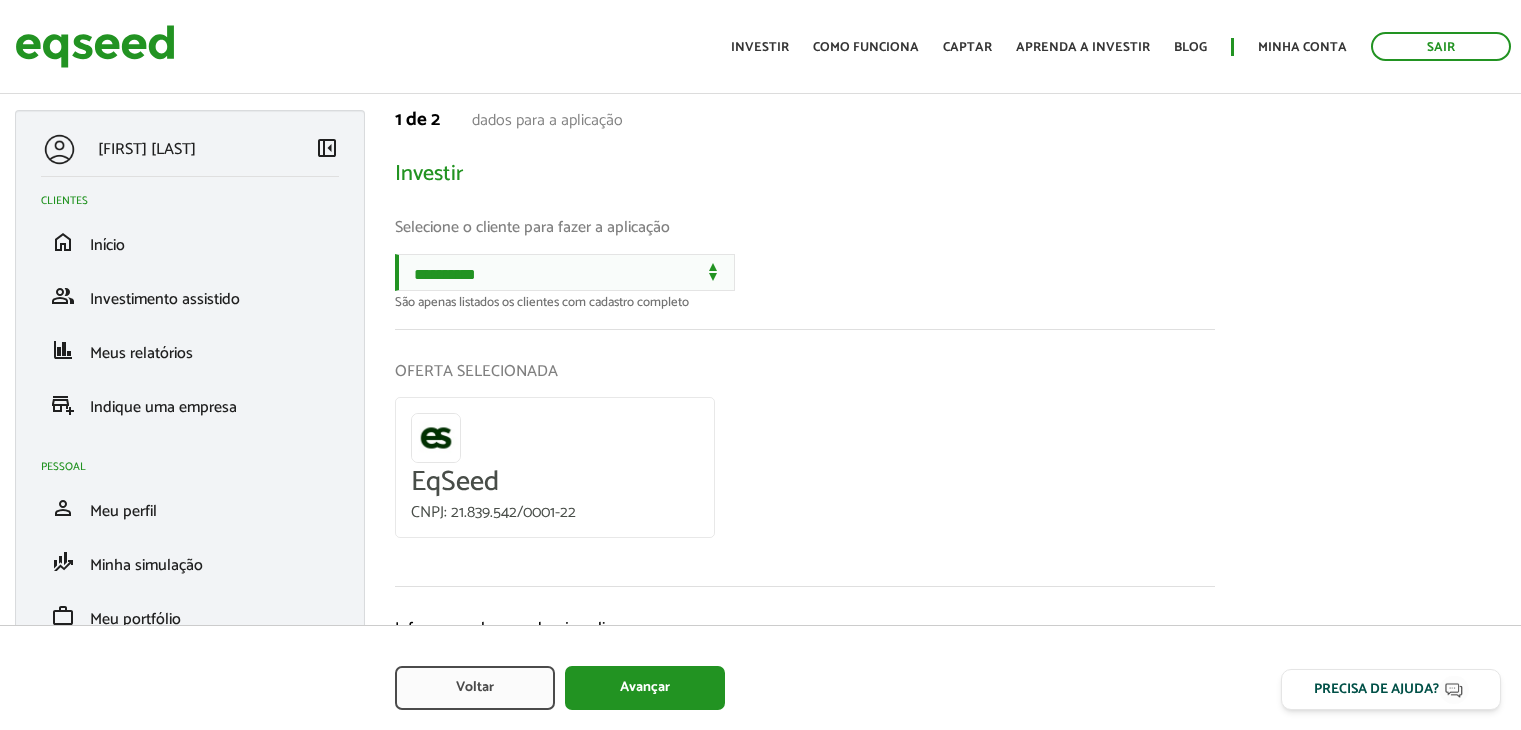 scroll, scrollTop: 0, scrollLeft: 0, axis: both 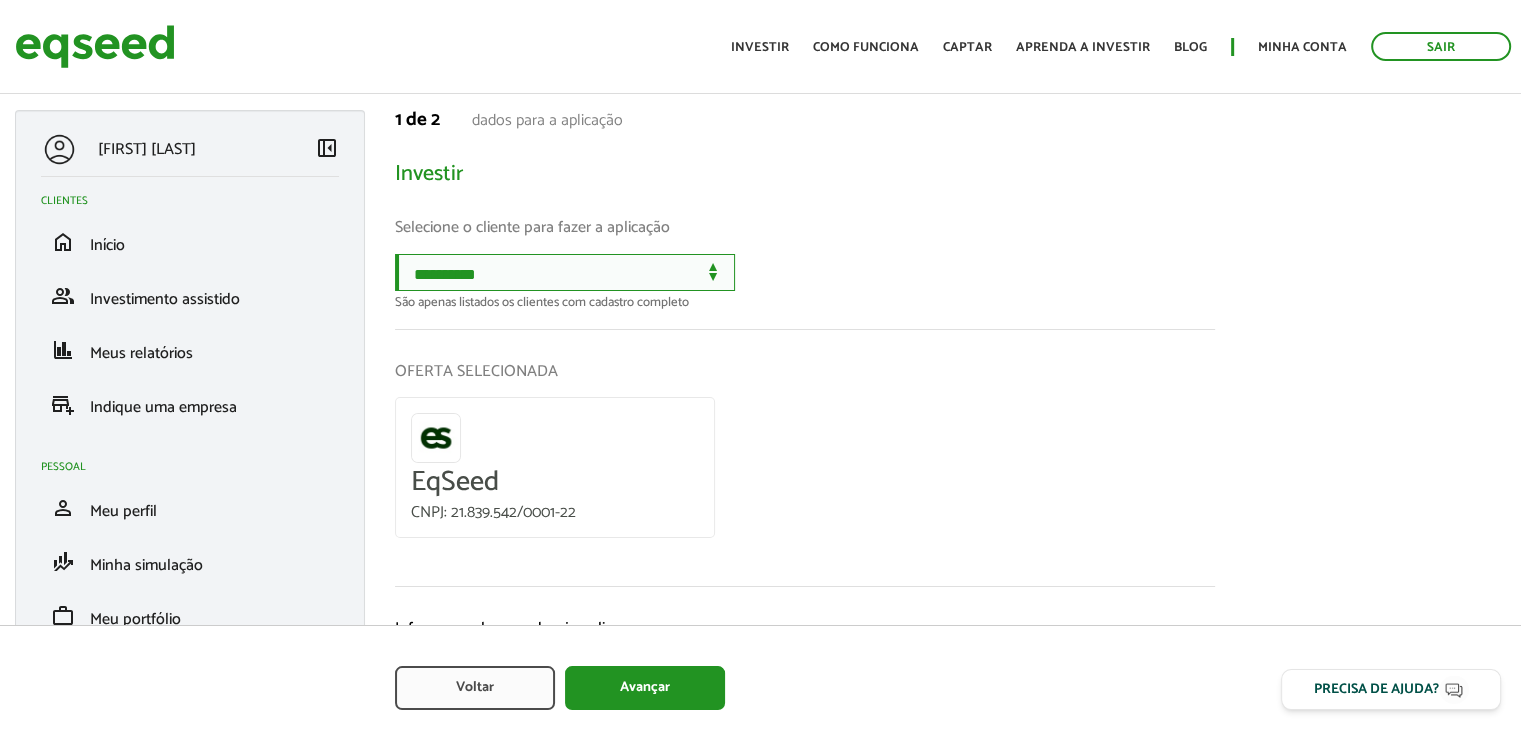 click on "**********" at bounding box center (565, 272) 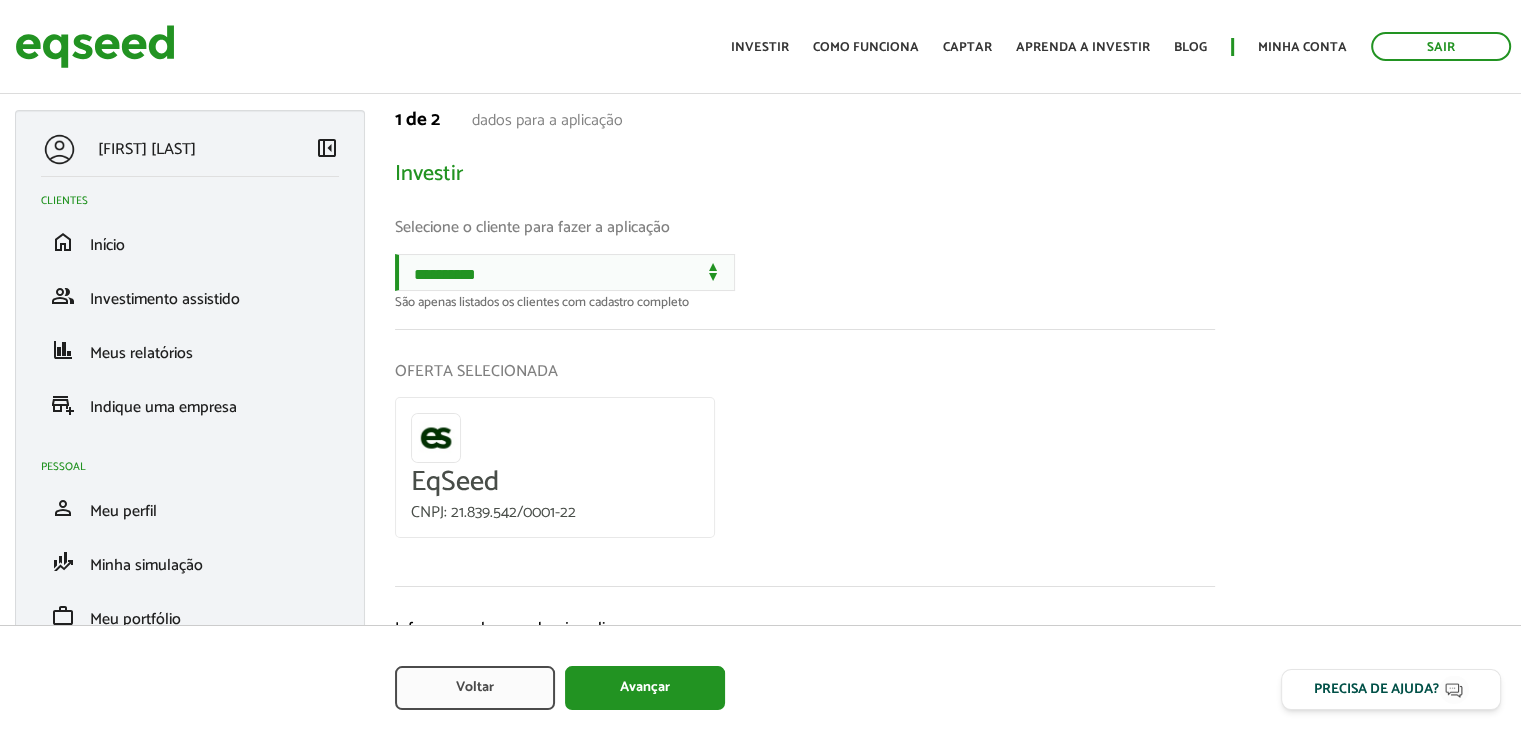 click on "**********" at bounding box center (805, 410) 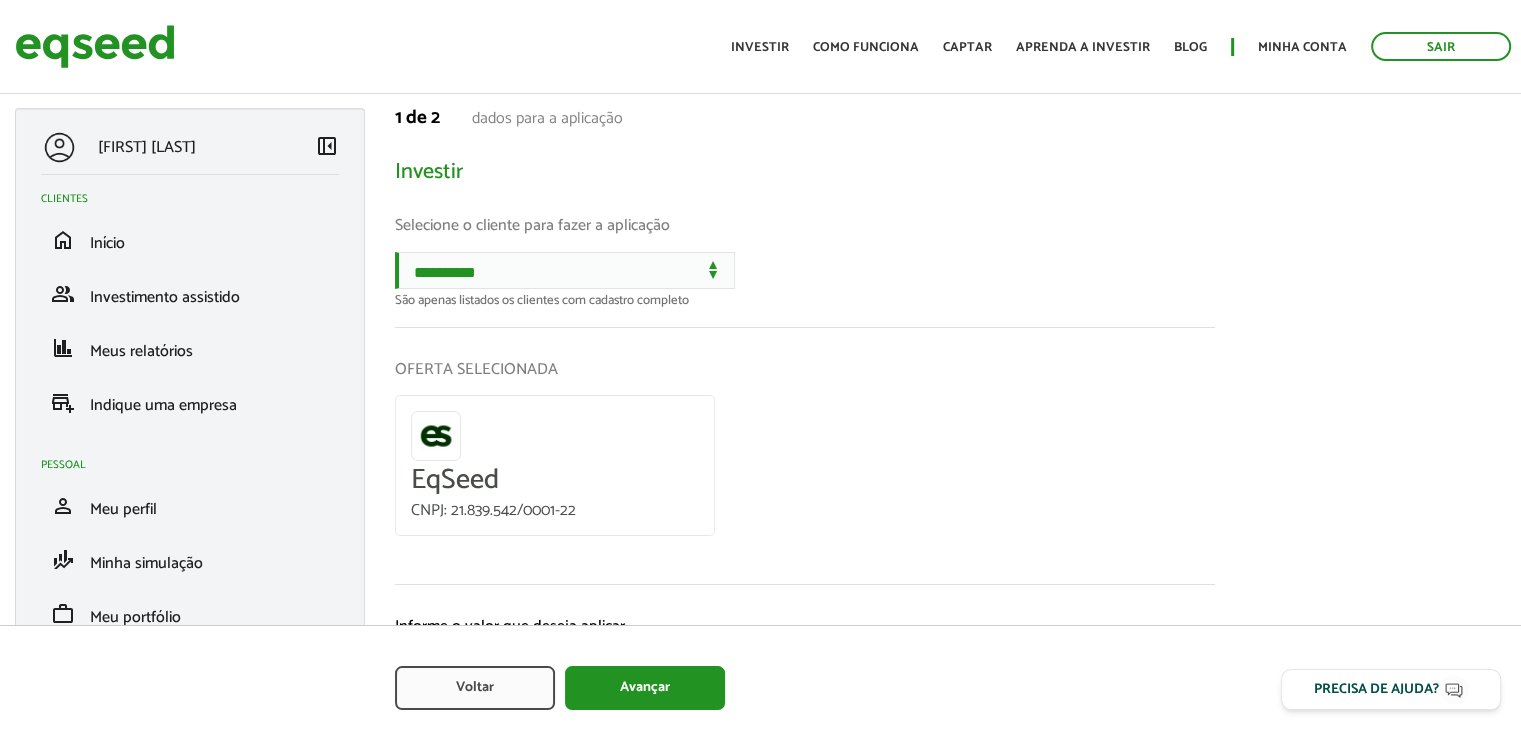 scroll, scrollTop: 0, scrollLeft: 0, axis: both 